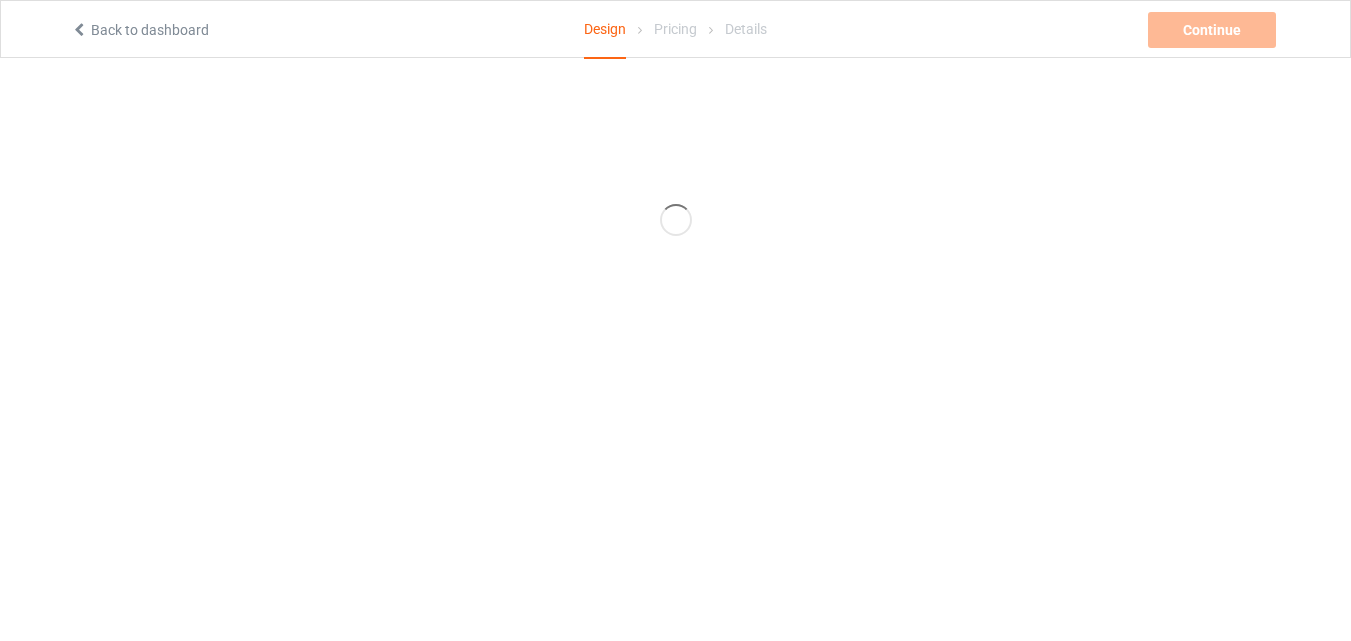scroll, scrollTop: 0, scrollLeft: 0, axis: both 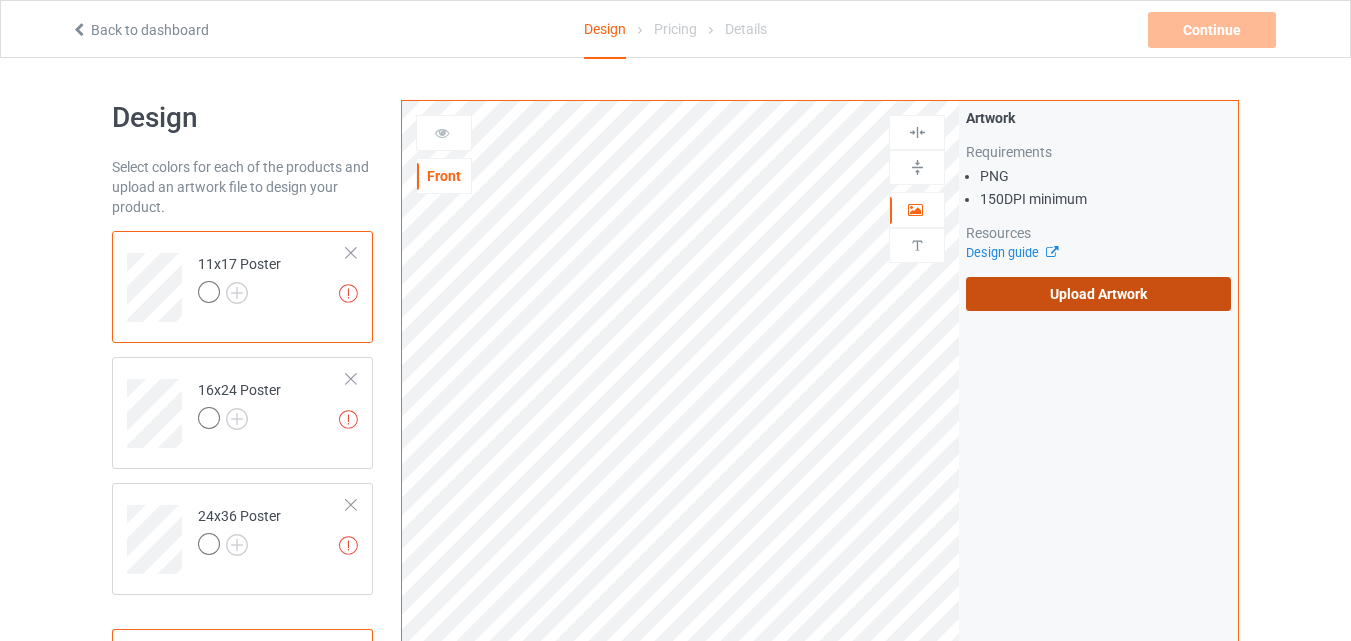 click on "Upload Artwork" at bounding box center (1098, 294) 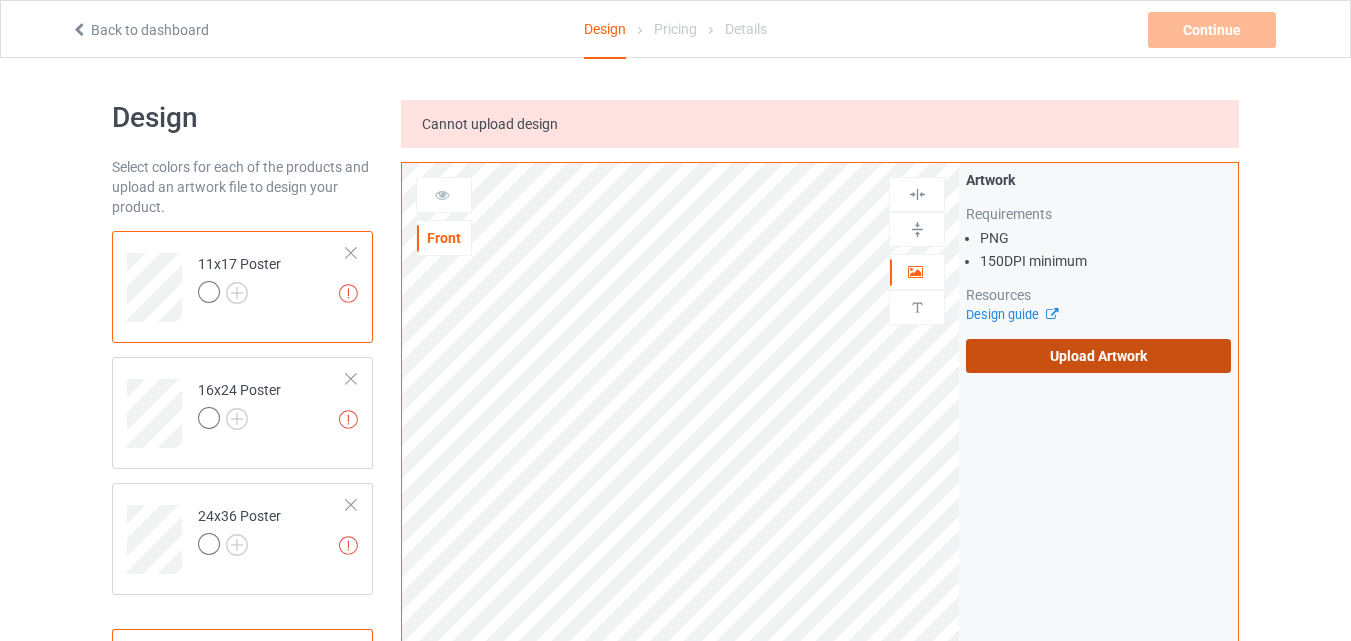 click on "Upload Artwork" at bounding box center [1098, 356] 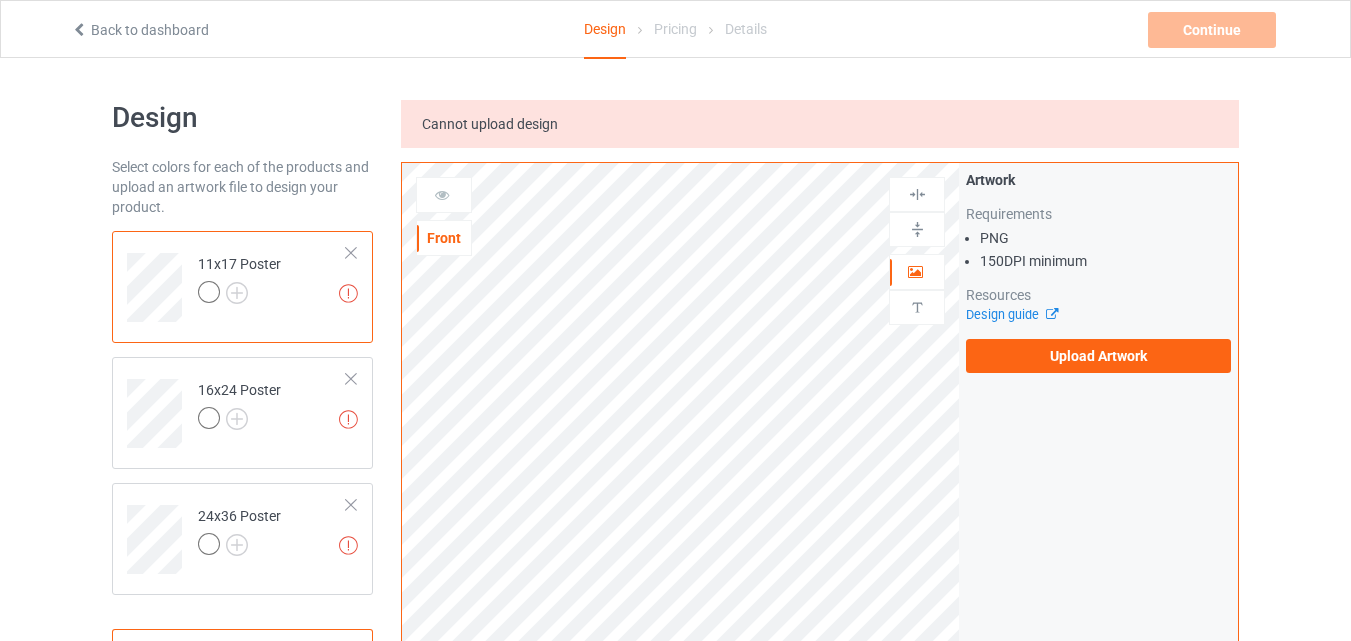 click on "Cannot upload design" at bounding box center (820, 124) 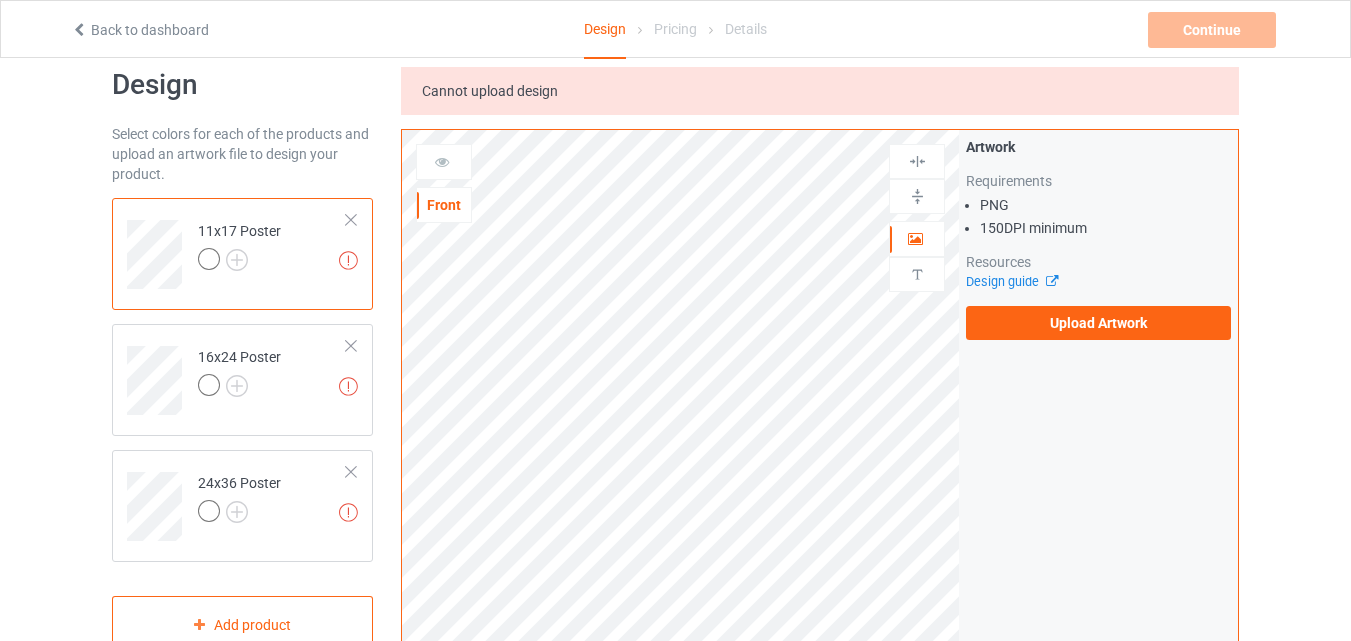 scroll, scrollTop: 0, scrollLeft: 0, axis: both 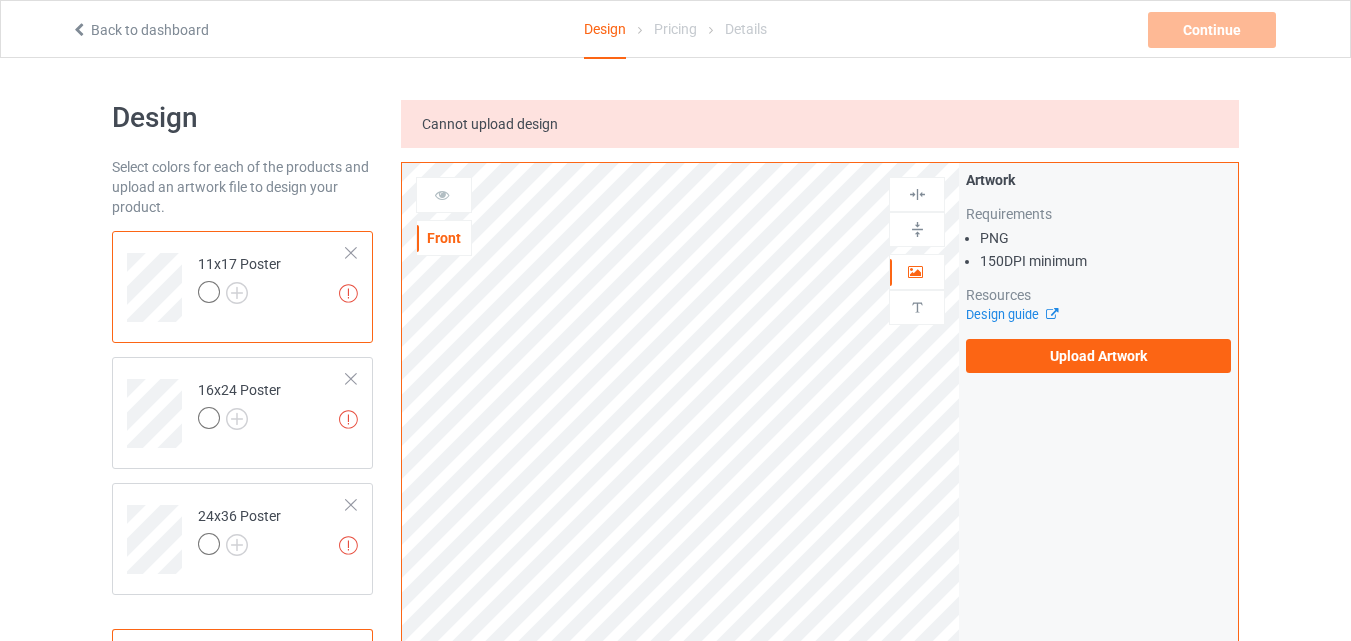 click on "Cannot upload design" at bounding box center (490, 124) 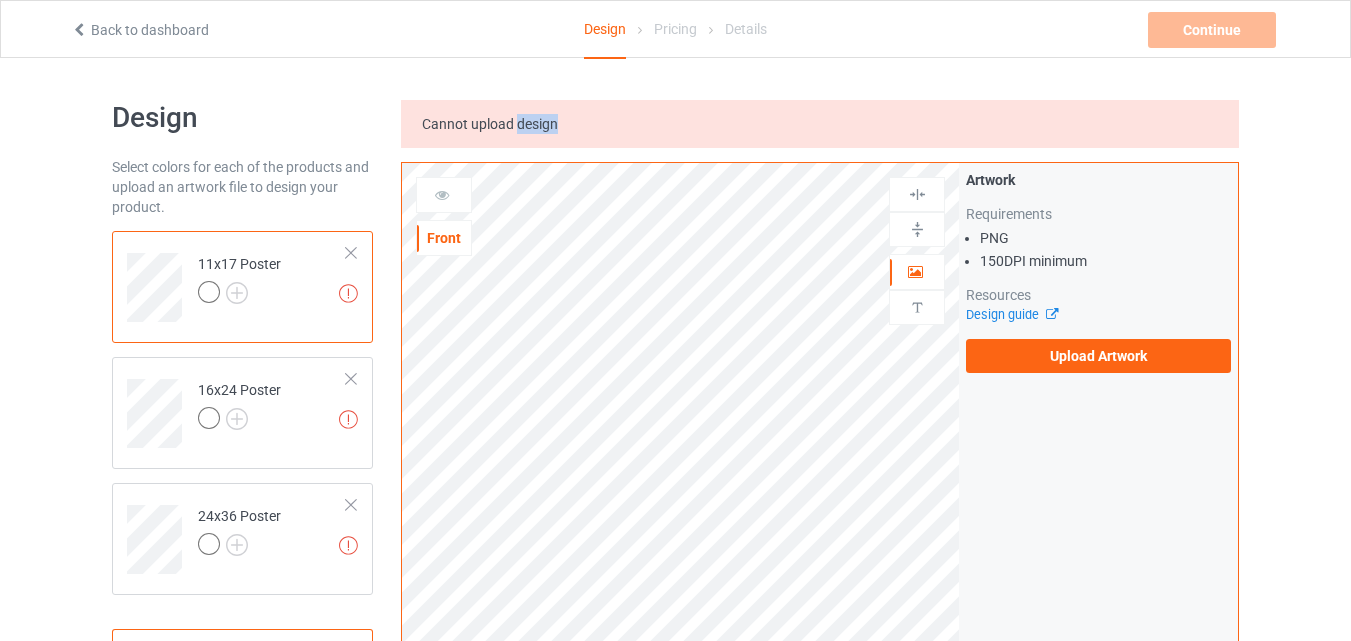 click on "Cannot upload design" at bounding box center [490, 124] 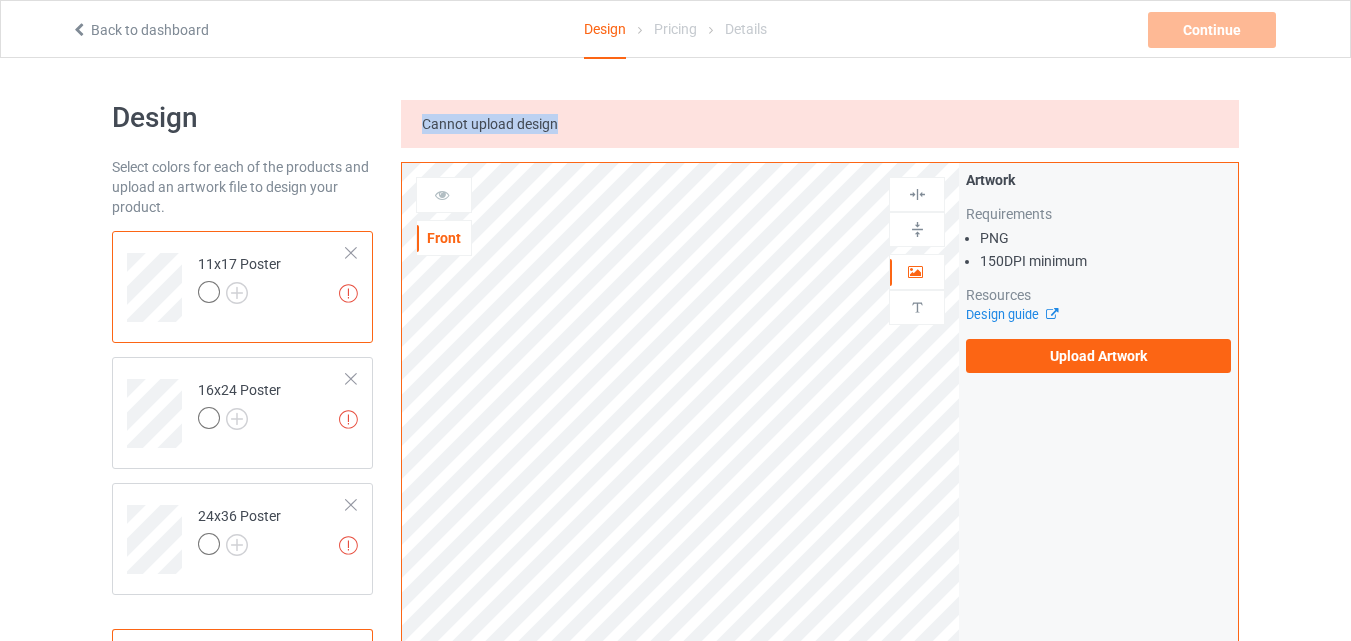 click on "Cannot upload design" at bounding box center [490, 124] 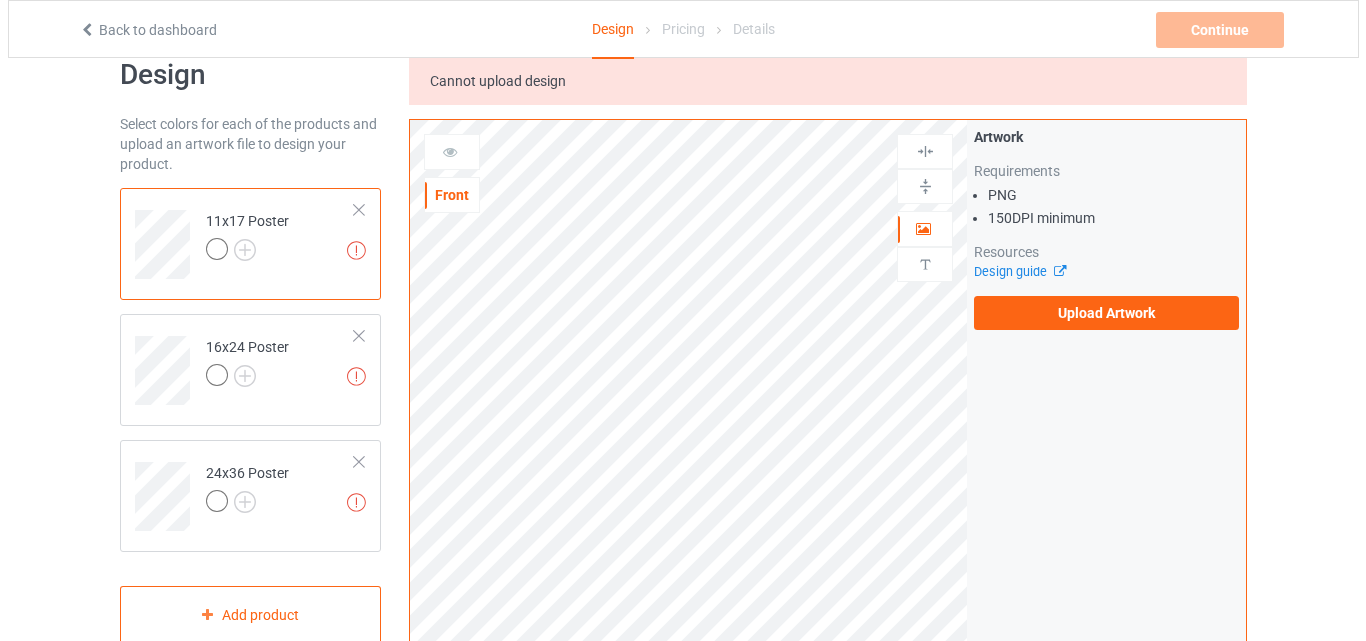 scroll, scrollTop: 0, scrollLeft: 0, axis: both 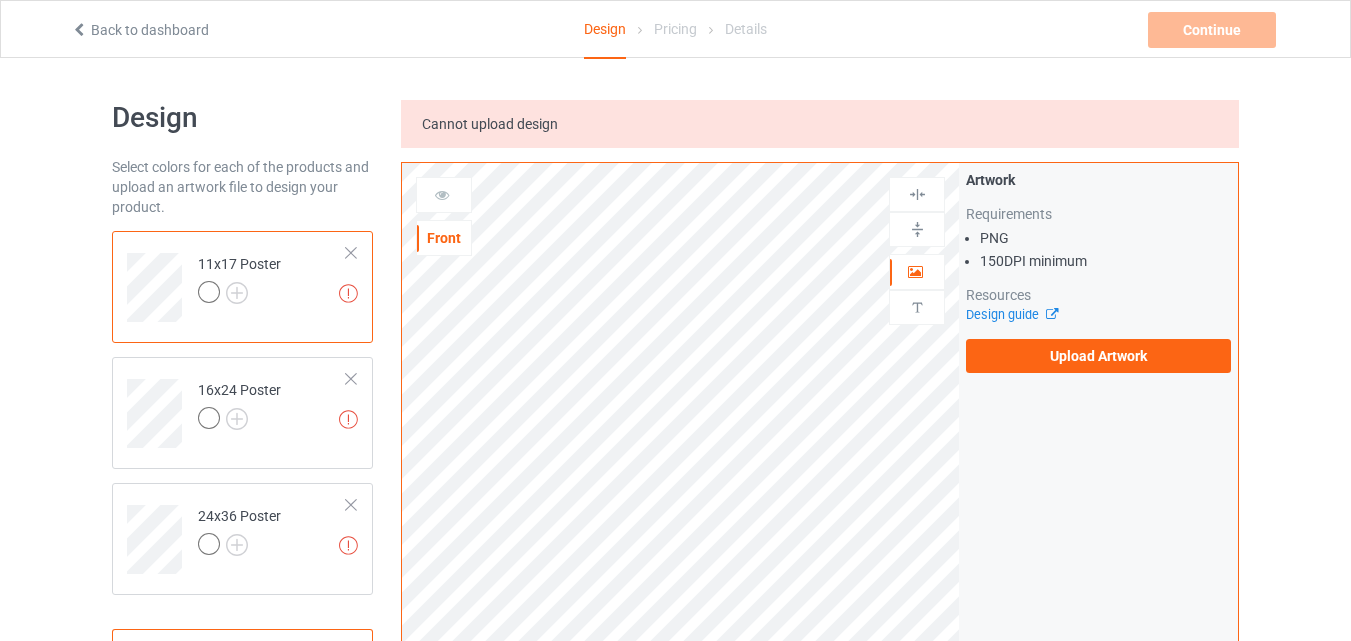 click on "Pricing" at bounding box center [675, 29] 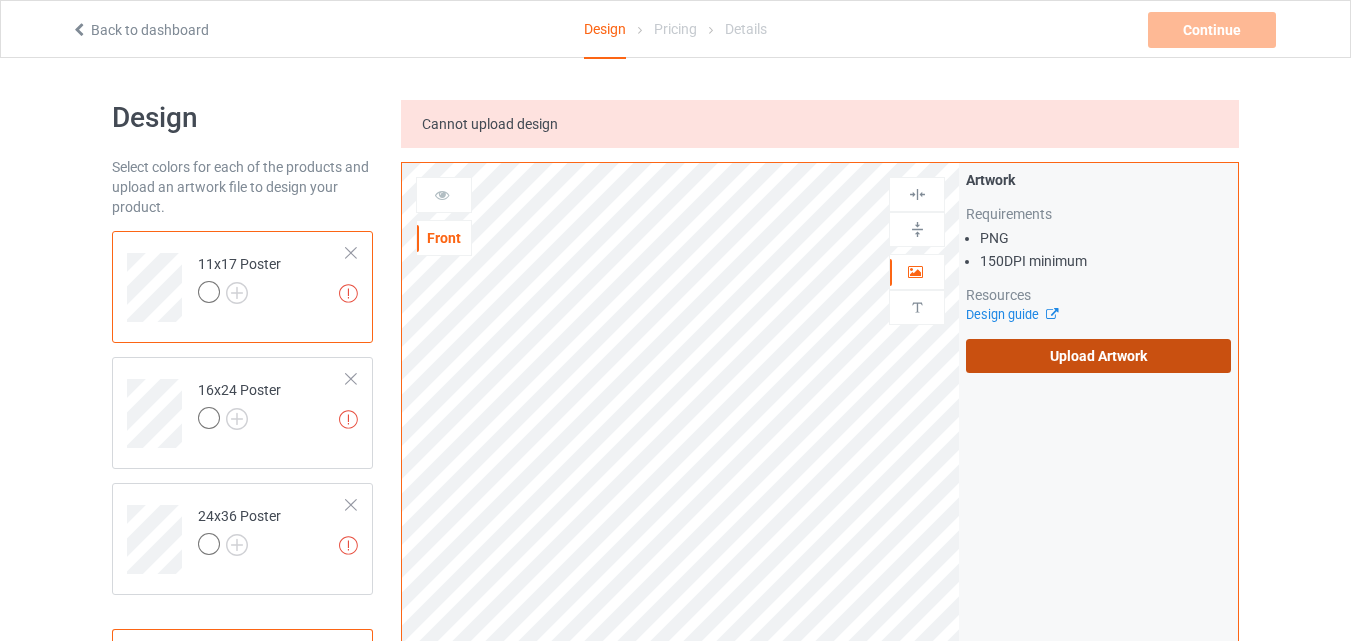 click on "Upload Artwork" at bounding box center (1098, 356) 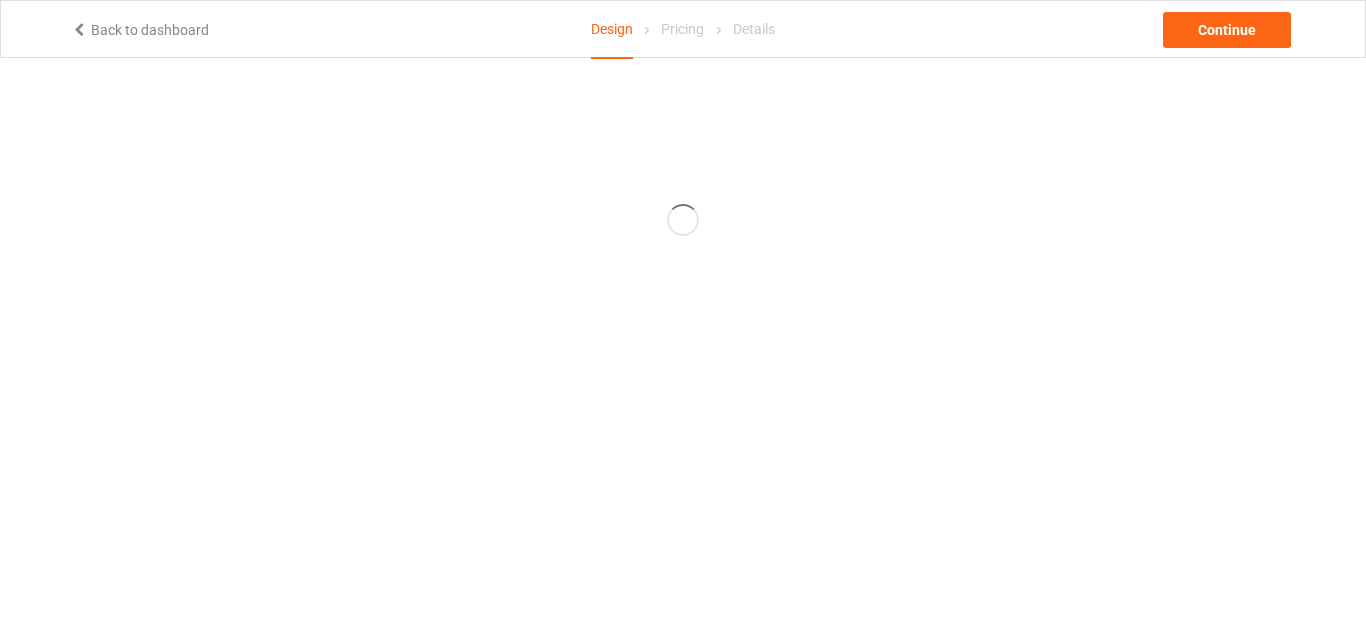 scroll, scrollTop: 0, scrollLeft: 0, axis: both 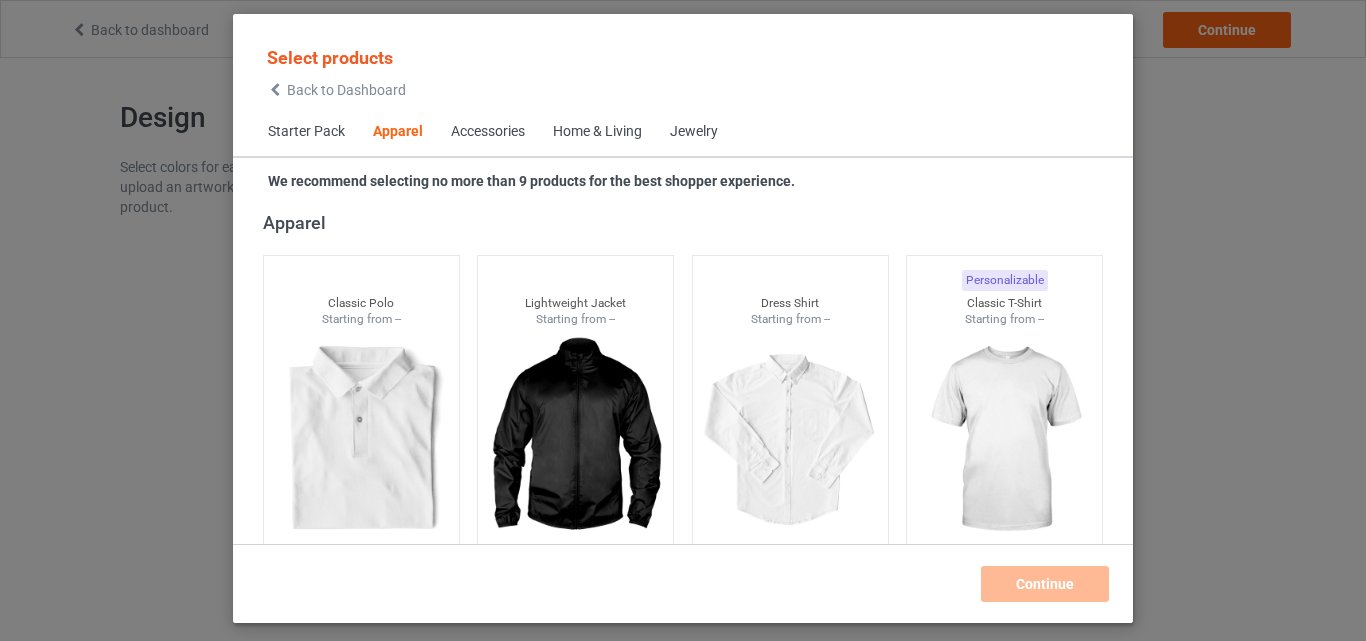 click on "Home & Living" at bounding box center [597, 132] 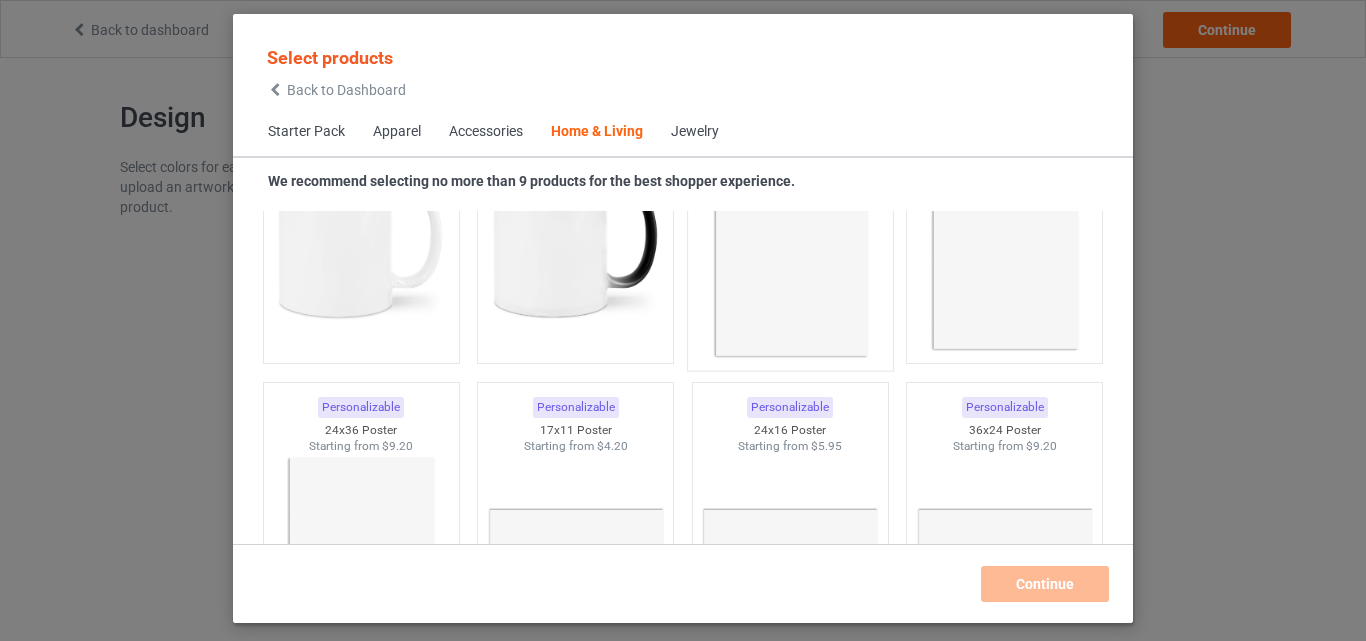 click at bounding box center [790, 242] 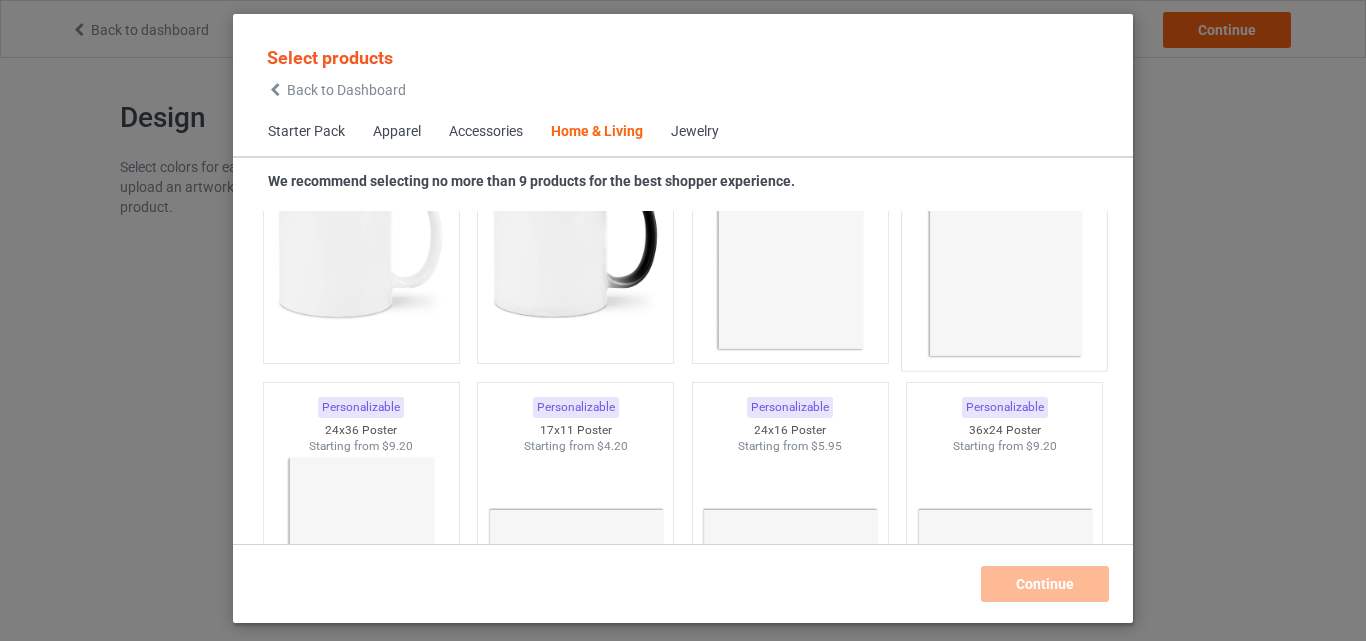 scroll, scrollTop: 9219, scrollLeft: 0, axis: vertical 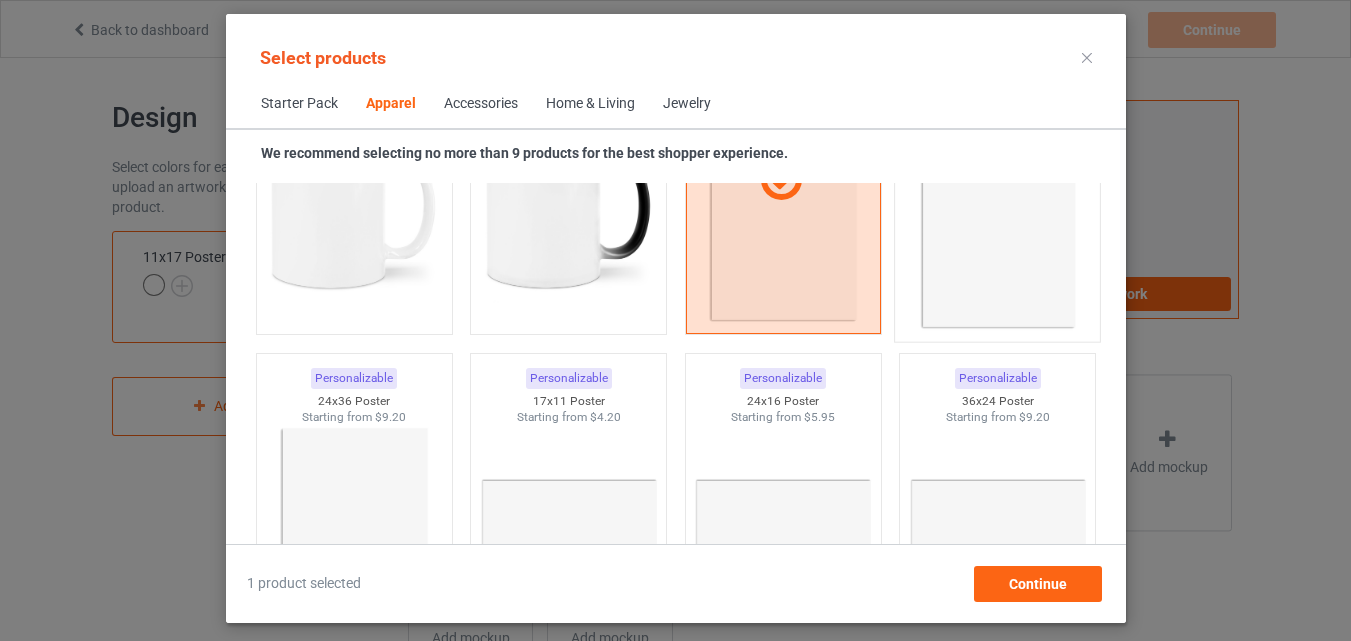 click at bounding box center (997, 213) 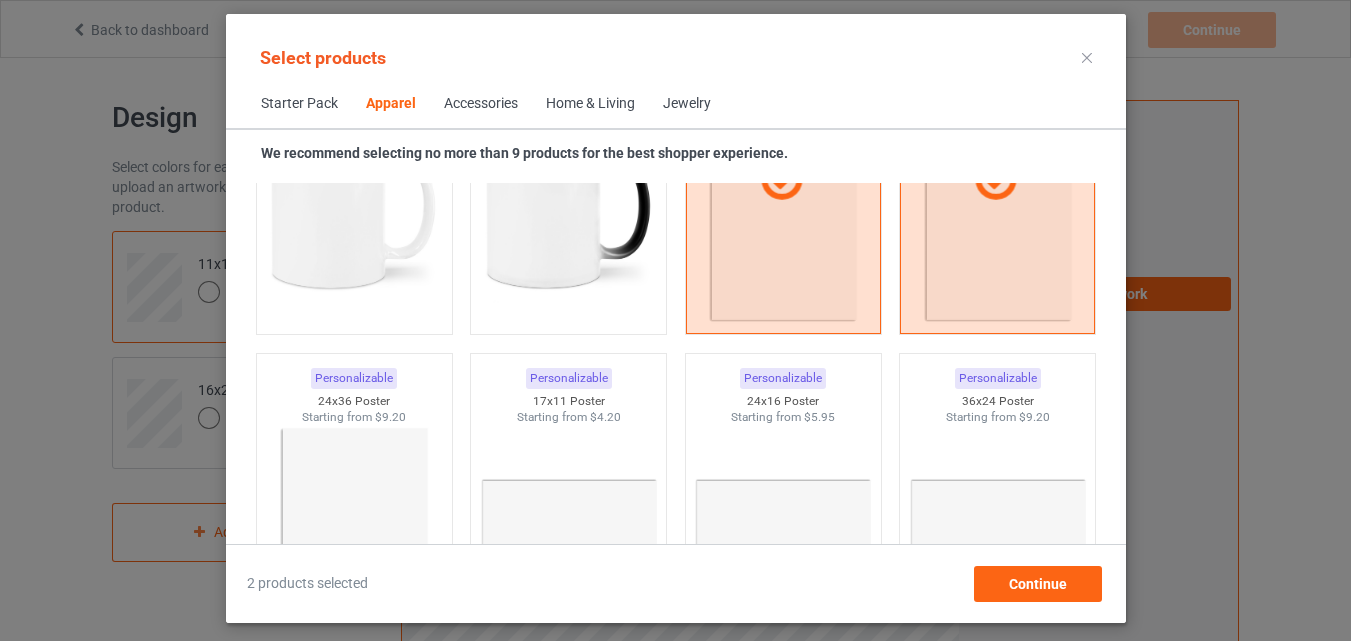 click on "2 products selected Continue" at bounding box center (676, 573) 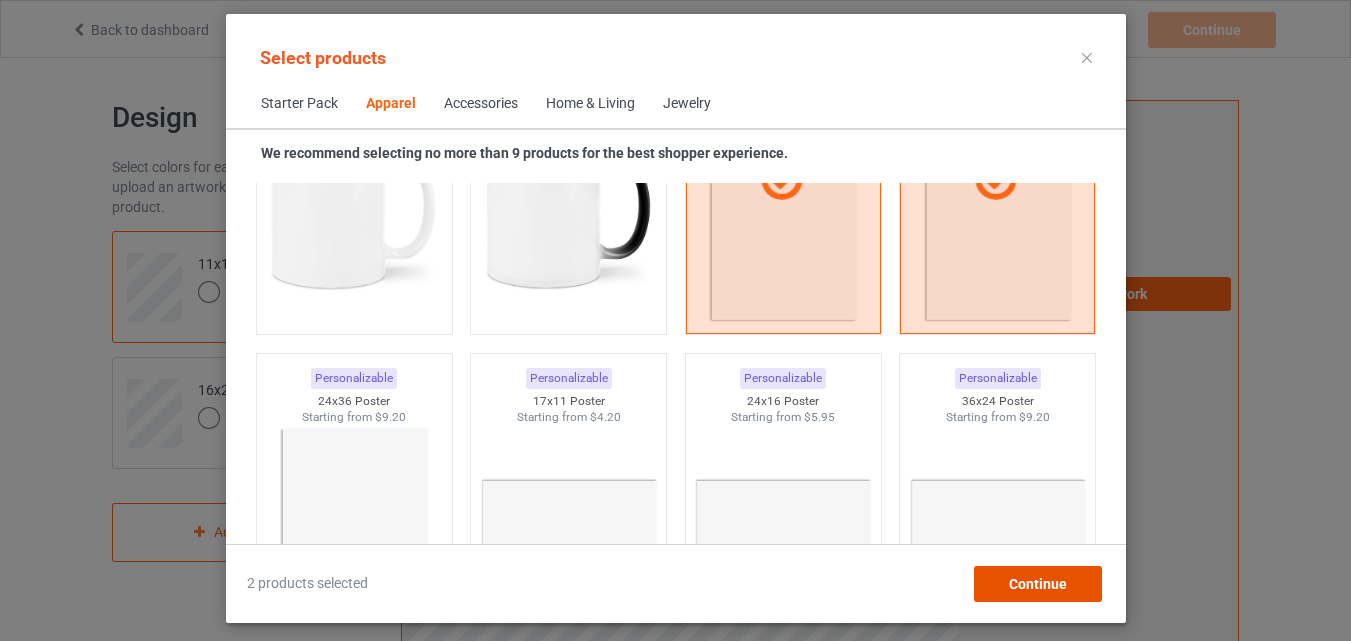 click on "Continue" at bounding box center (1037, 584) 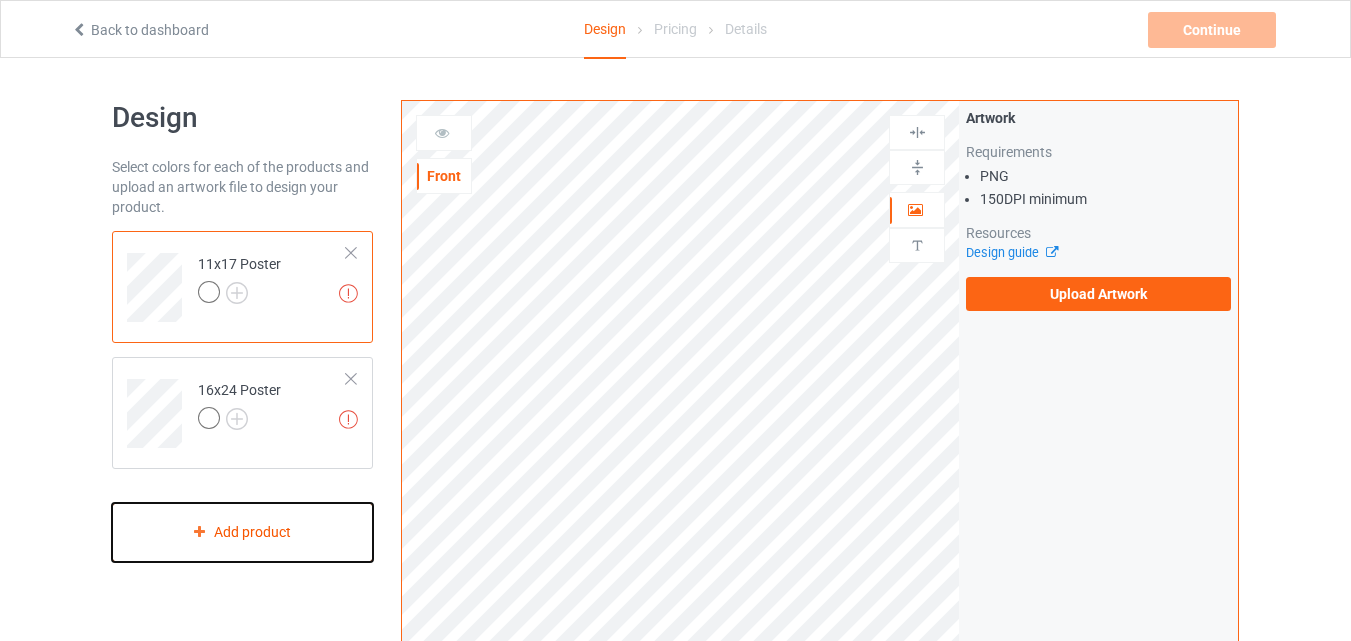 click on "Add product" at bounding box center (242, 532) 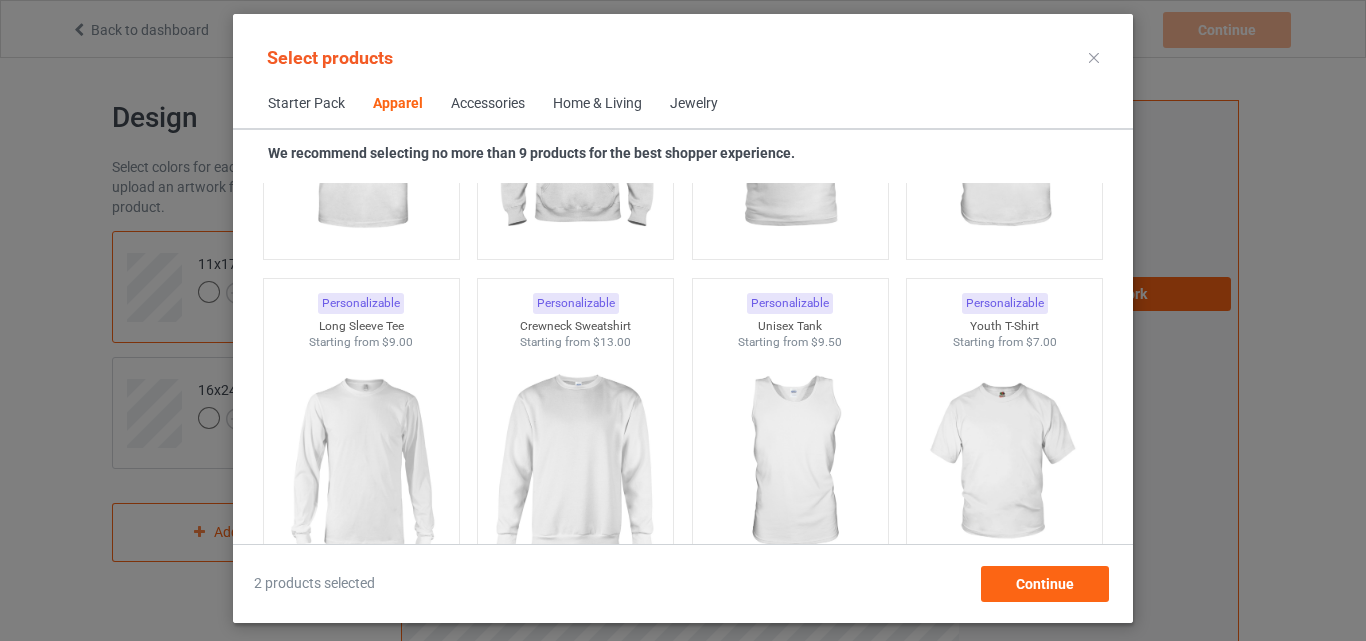 click on "Home & Living" at bounding box center [597, 104] 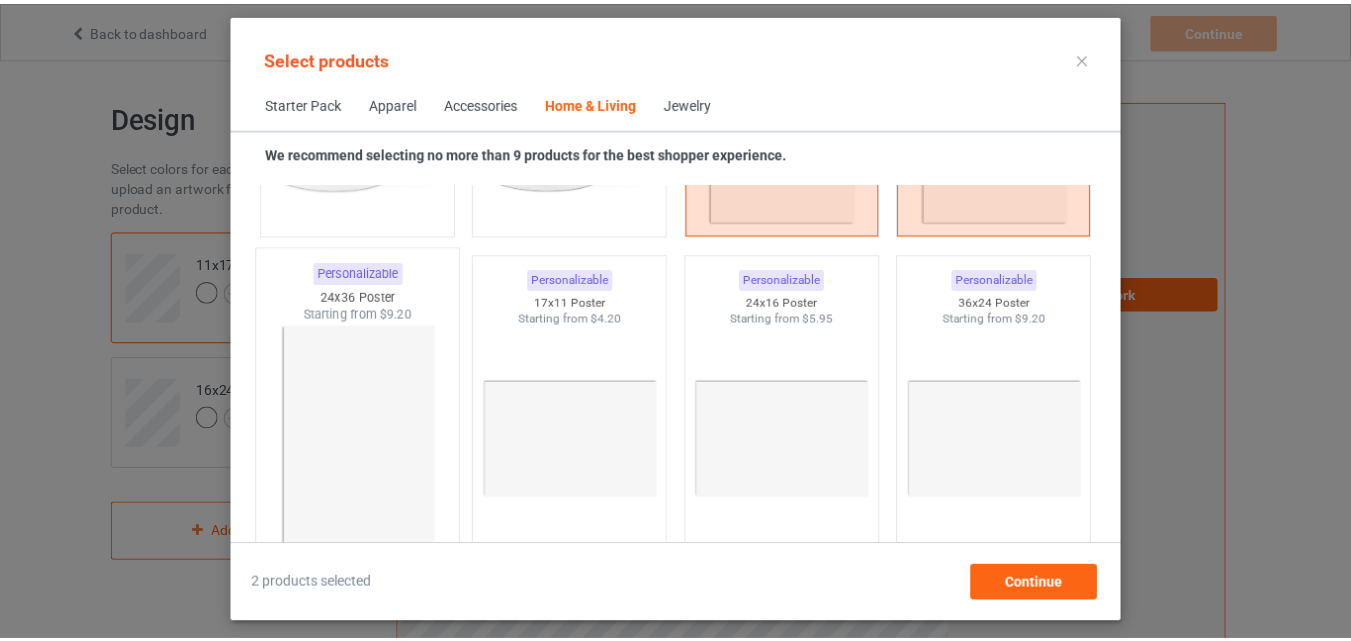 scroll, scrollTop: 9319, scrollLeft: 0, axis: vertical 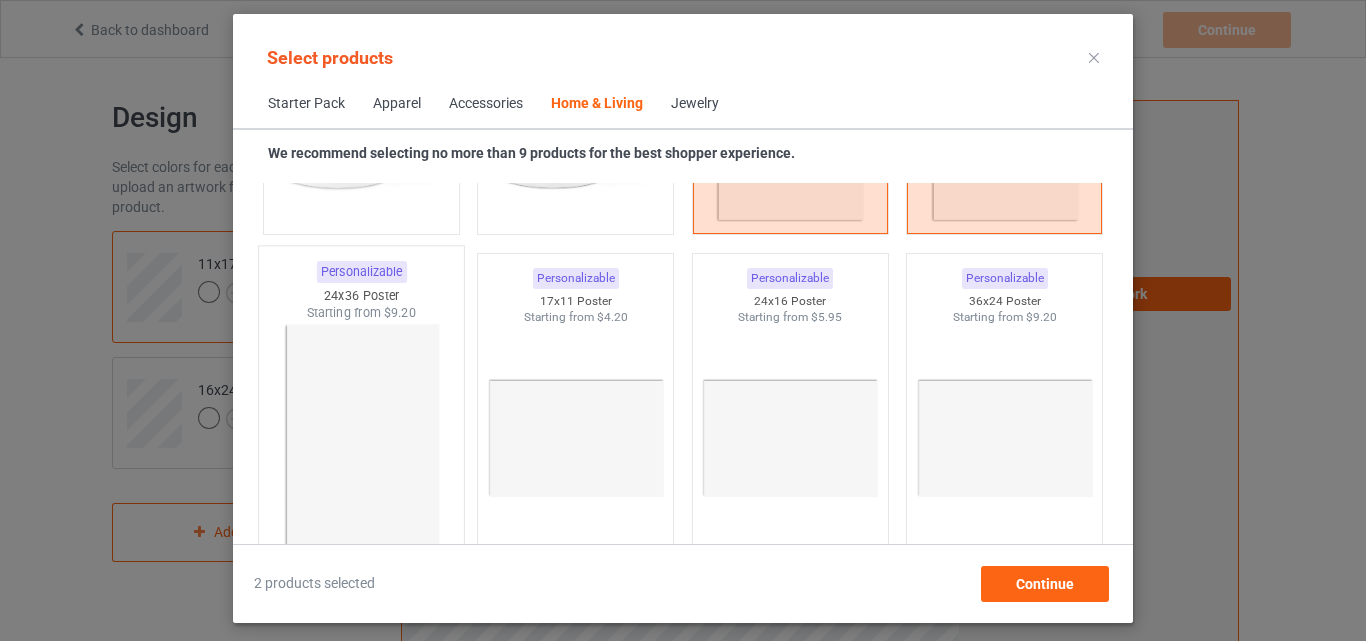 click at bounding box center (361, 439) 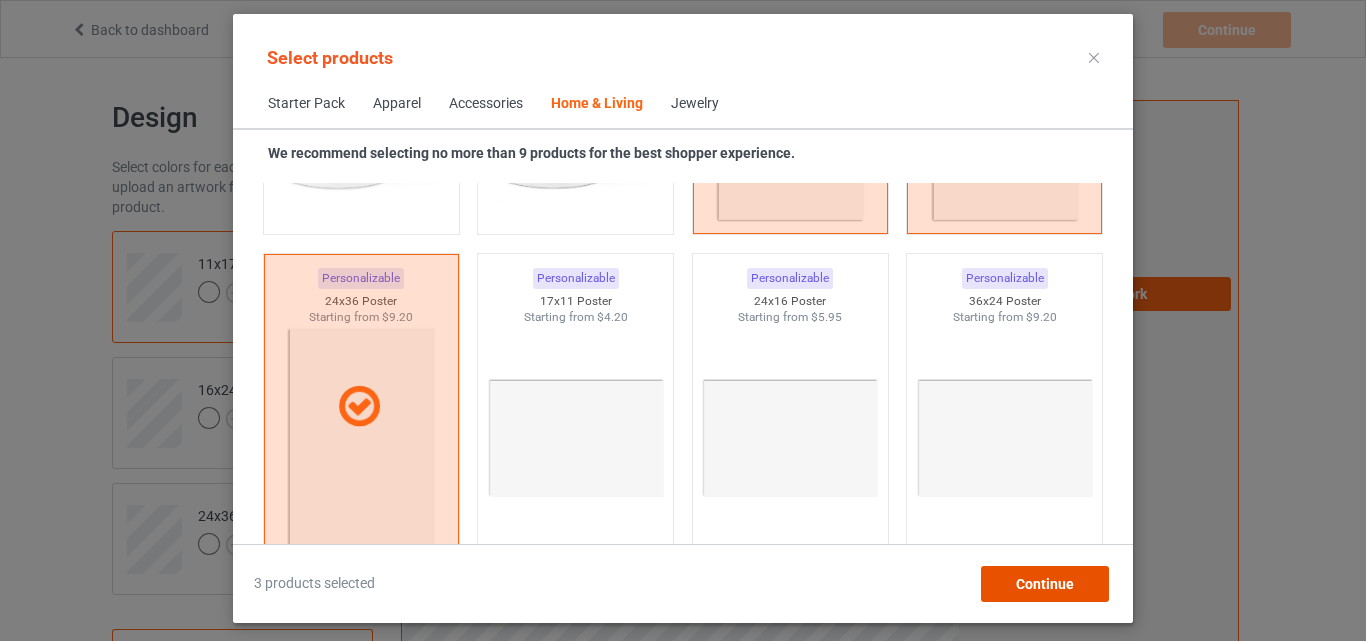 click on "Continue" at bounding box center [1045, 584] 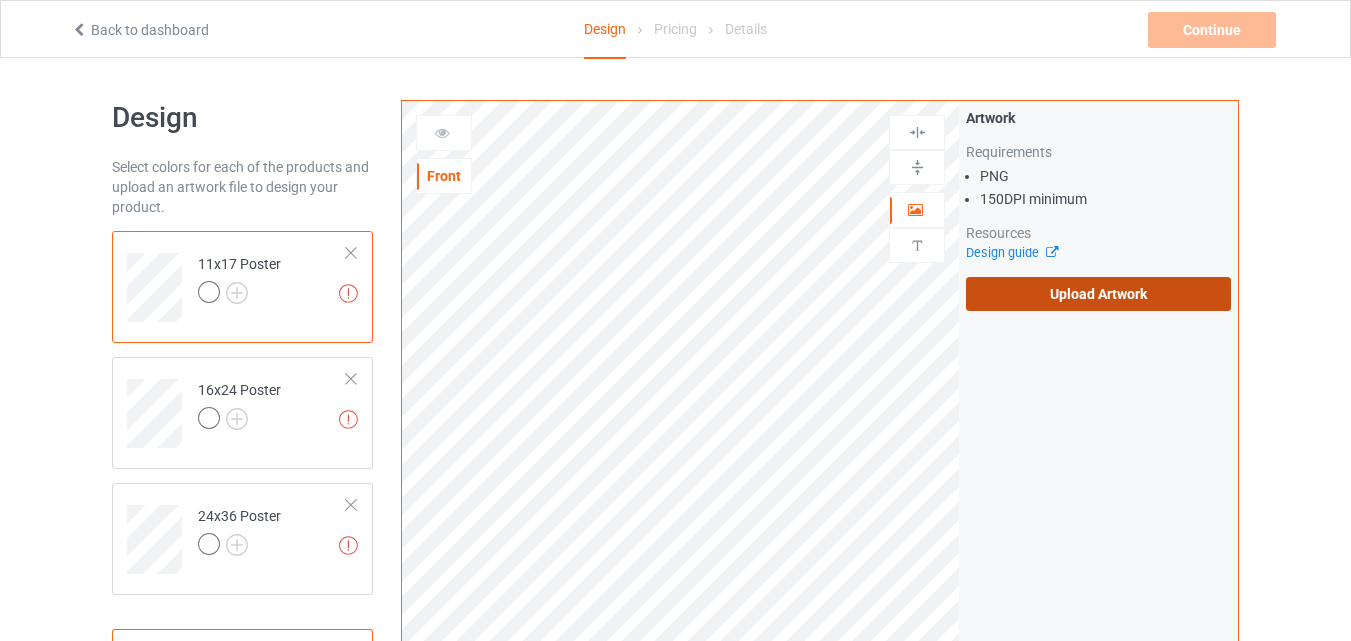 click on "Upload Artwork" at bounding box center (1098, 294) 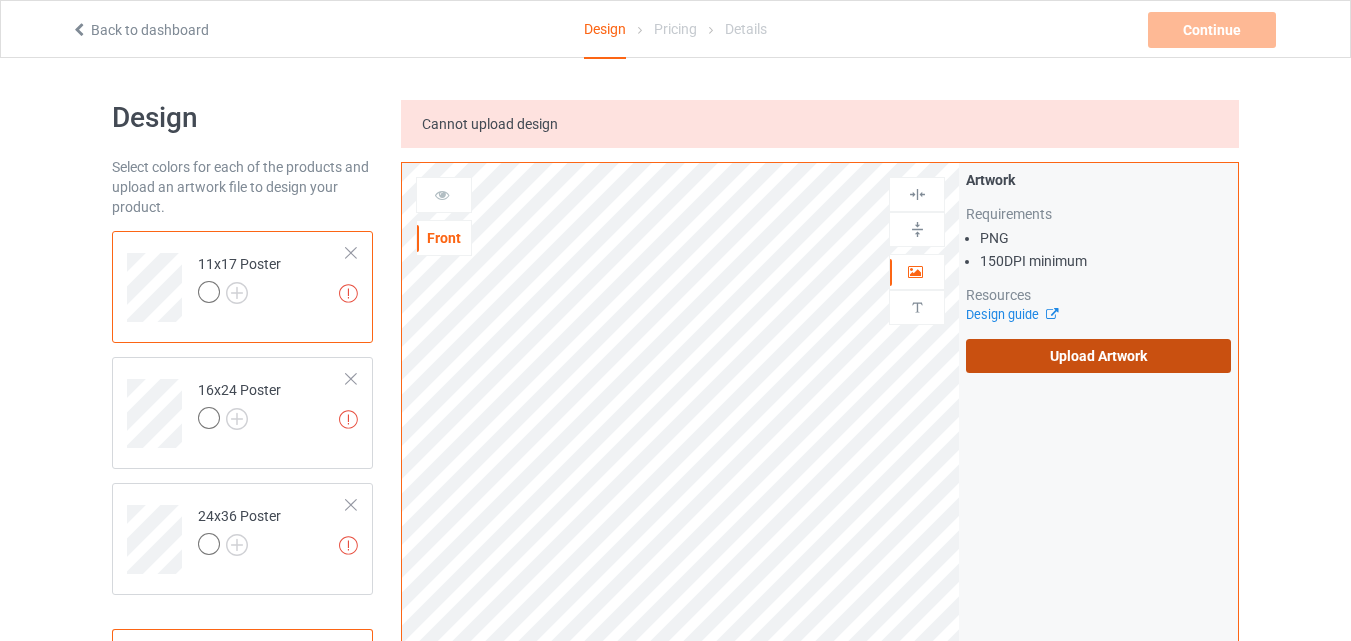 click on "Upload Artwork" at bounding box center [1098, 356] 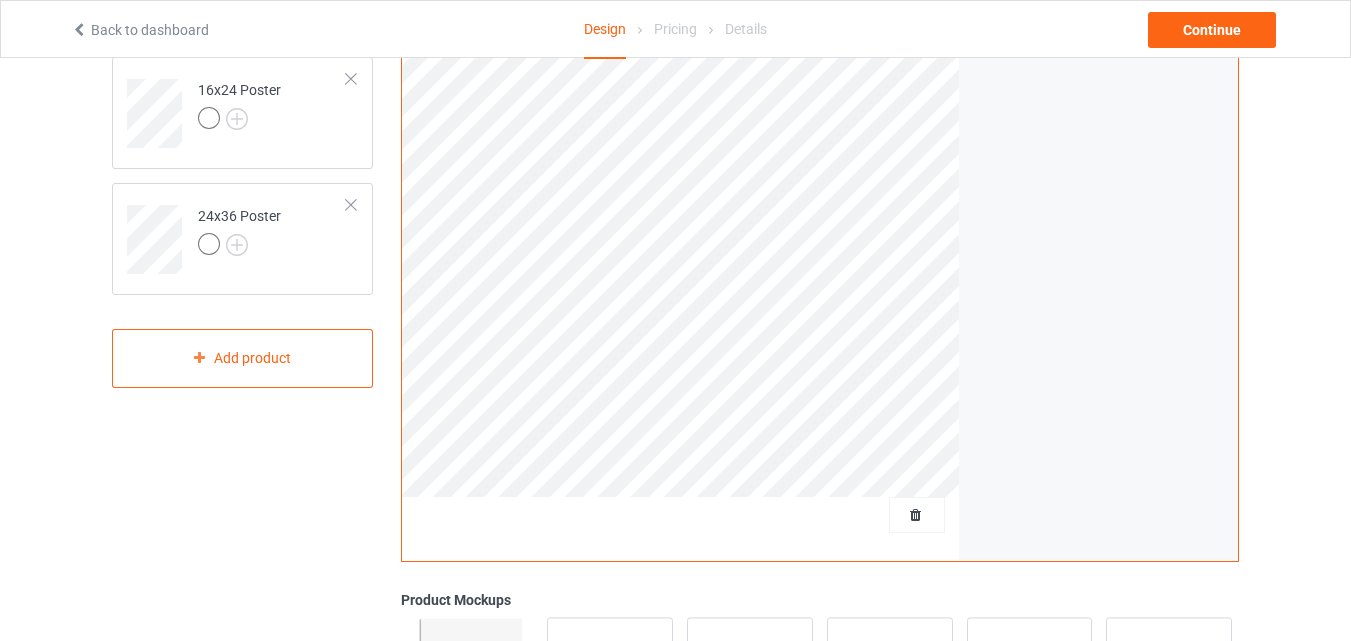 scroll, scrollTop: 0, scrollLeft: 0, axis: both 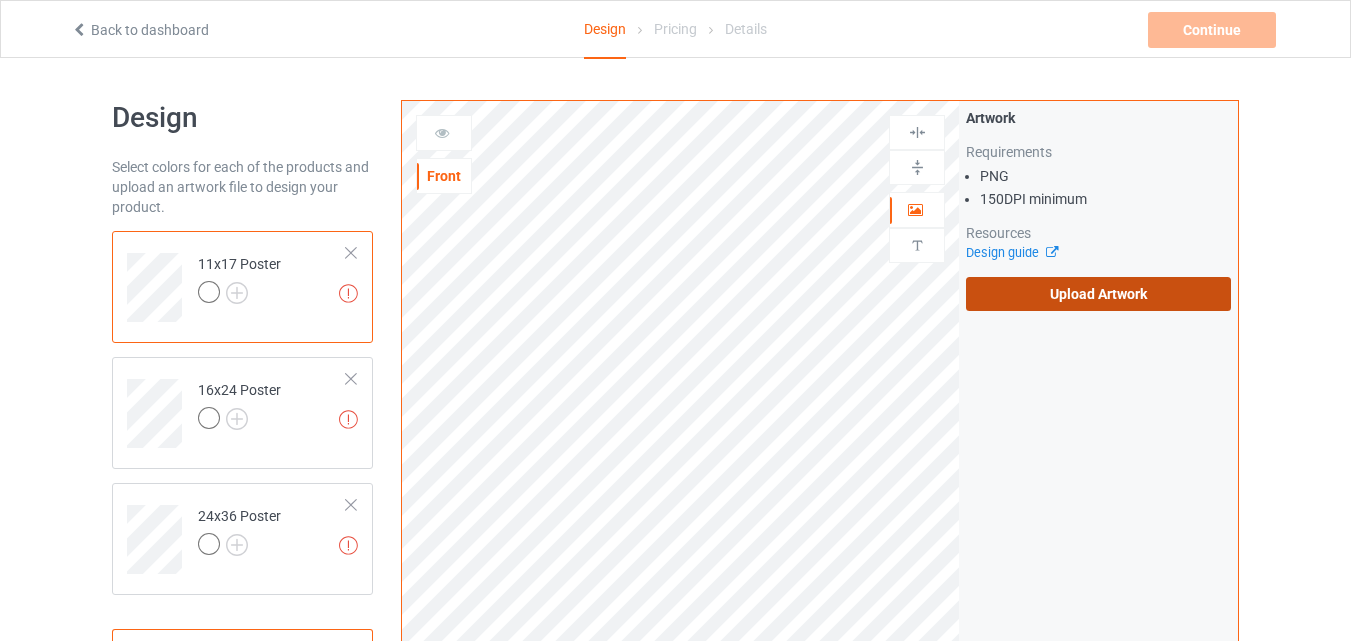 click on "Upload Artwork" at bounding box center (1098, 294) 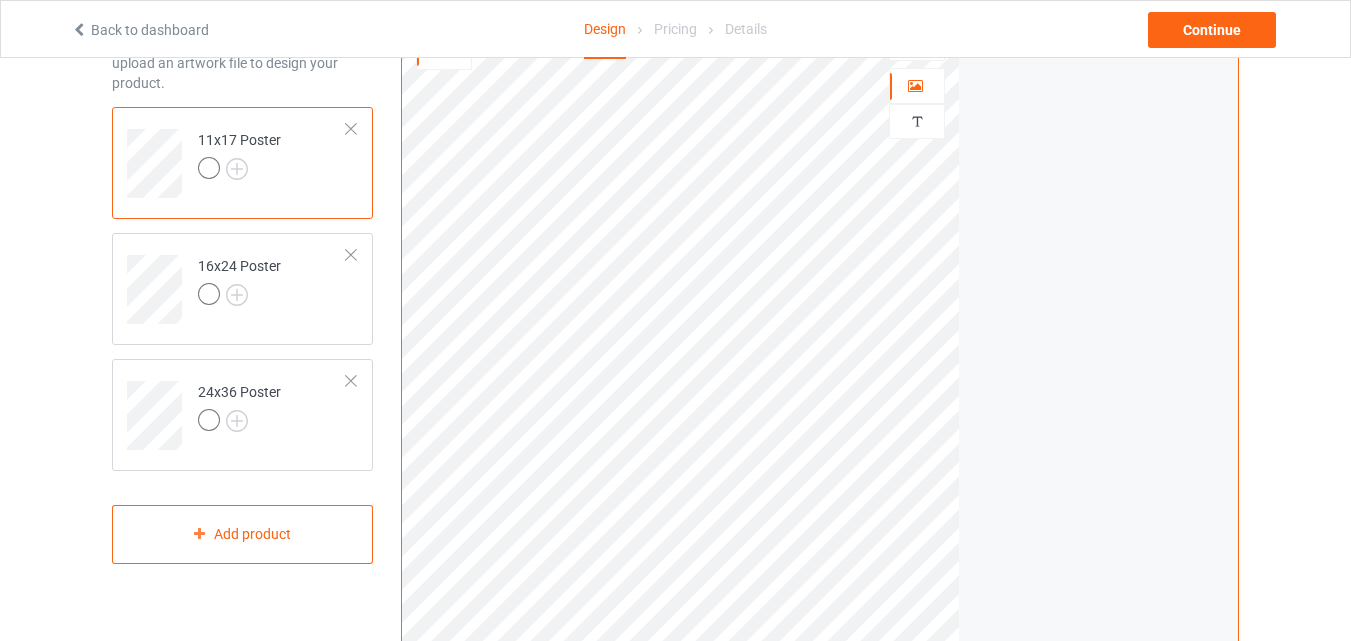 scroll, scrollTop: 0, scrollLeft: 0, axis: both 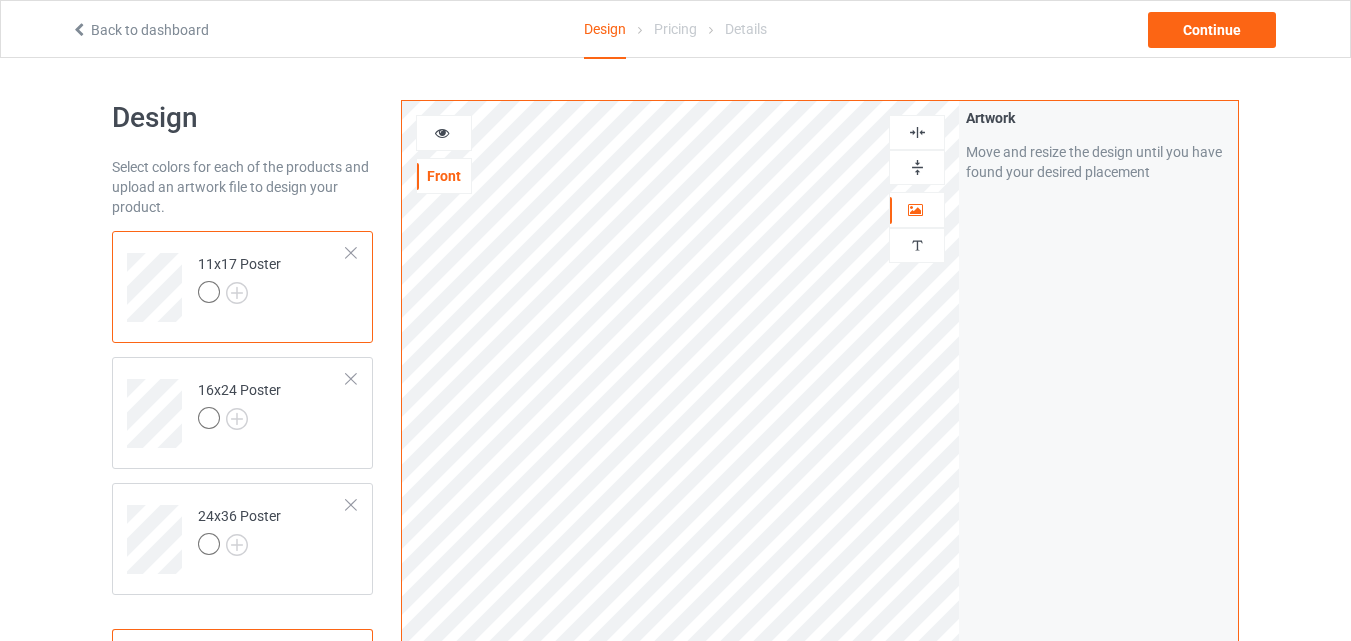 drag, startPoint x: 913, startPoint y: 132, endPoint x: 919, endPoint y: 157, distance: 25.70992 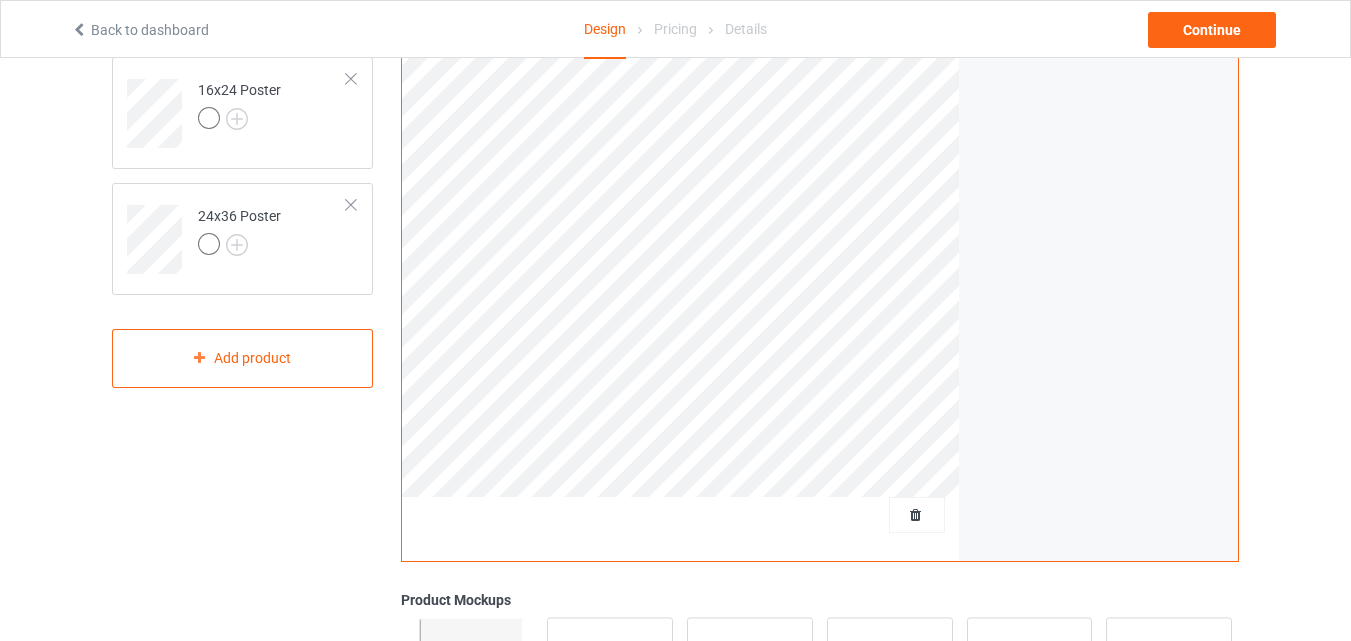 scroll, scrollTop: 0, scrollLeft: 0, axis: both 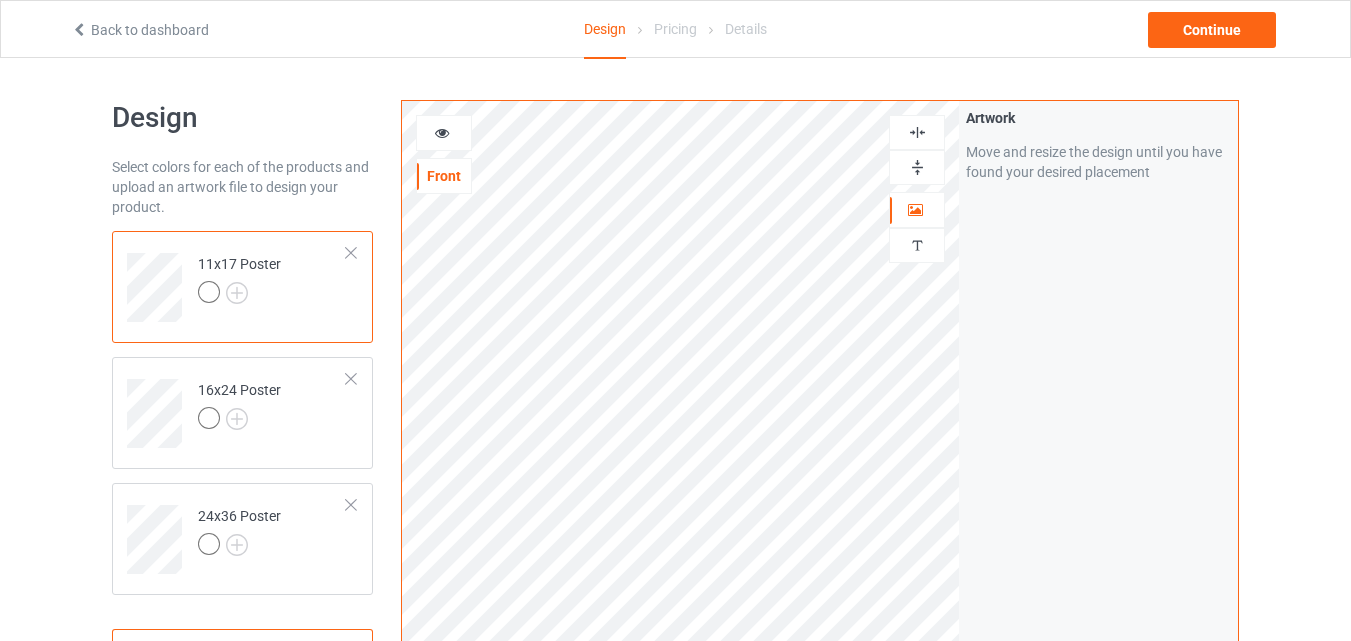 click at bounding box center (917, 132) 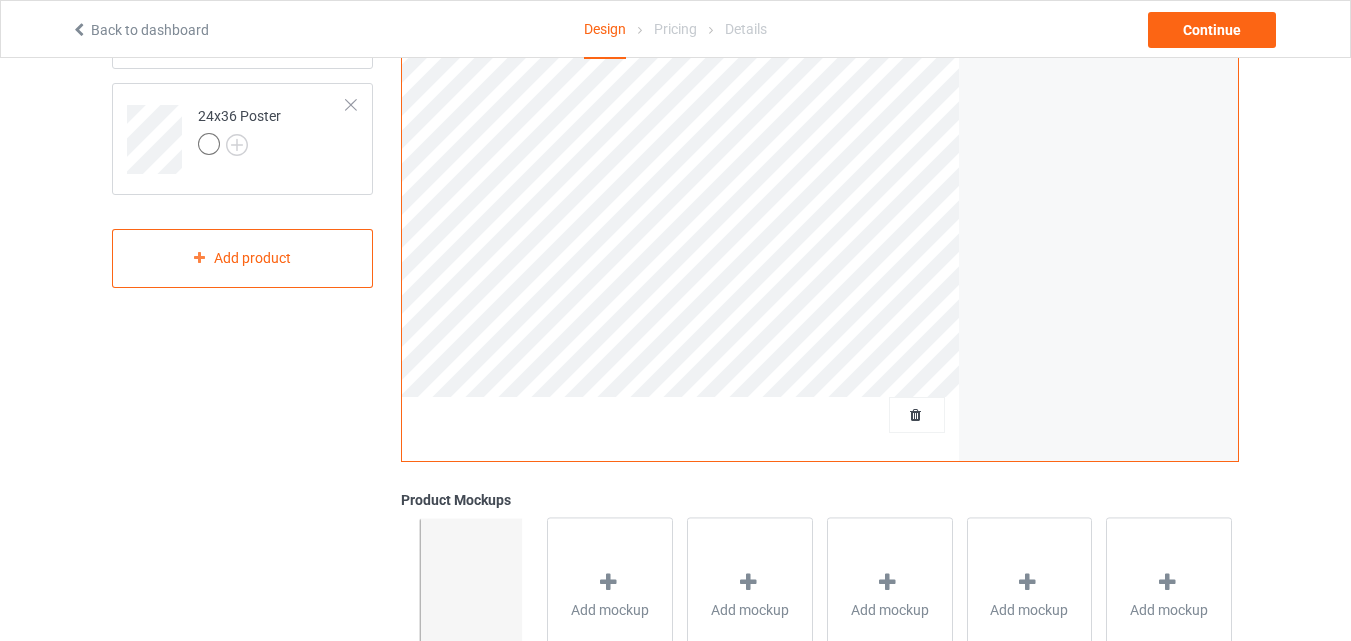scroll, scrollTop: 0, scrollLeft: 0, axis: both 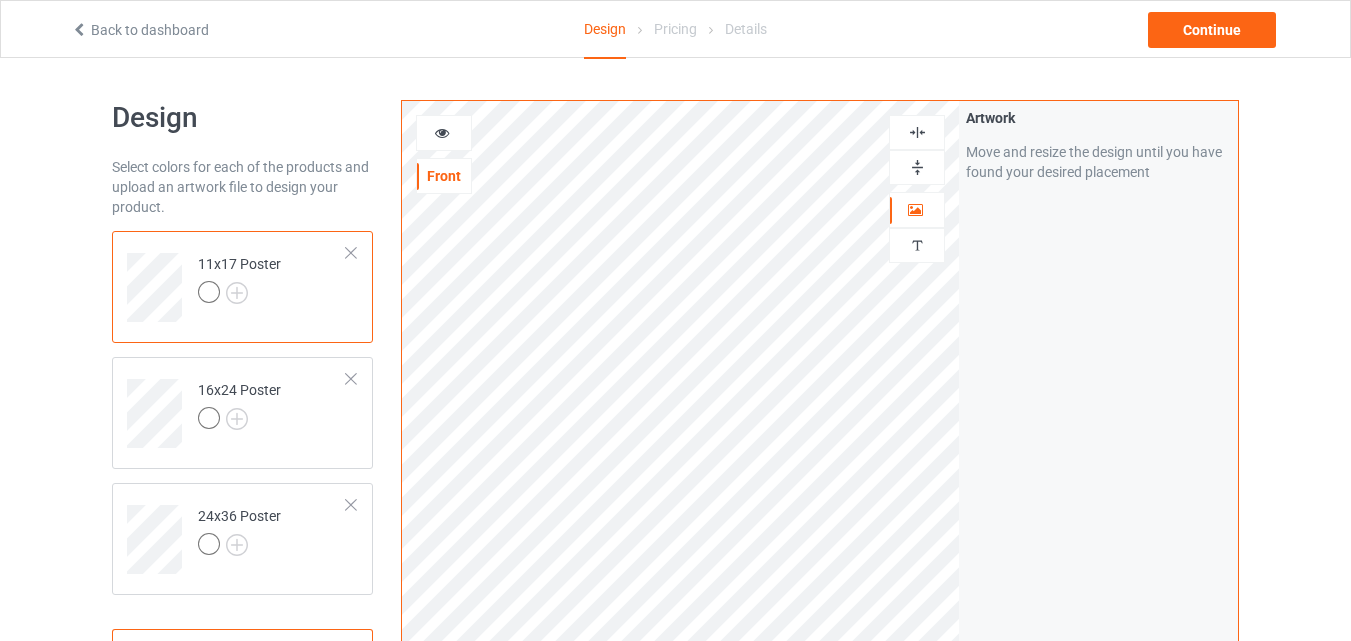 click at bounding box center (917, 132) 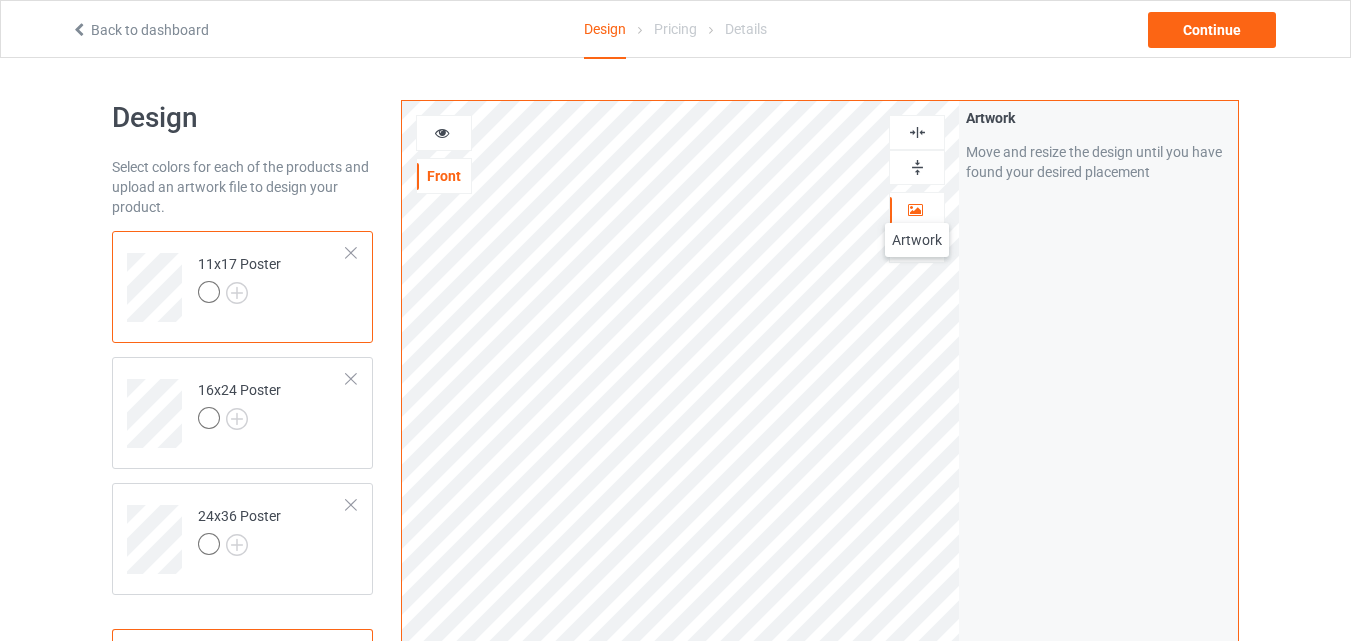 click at bounding box center (915, 207) 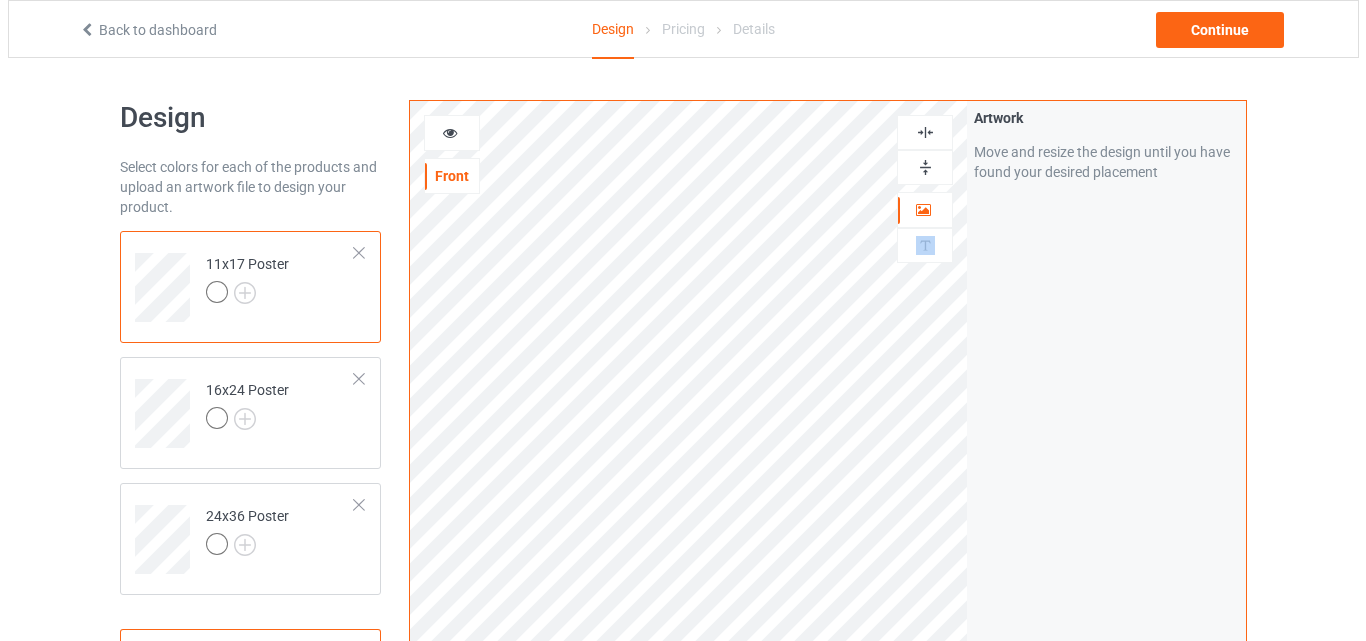 scroll, scrollTop: 500, scrollLeft: 0, axis: vertical 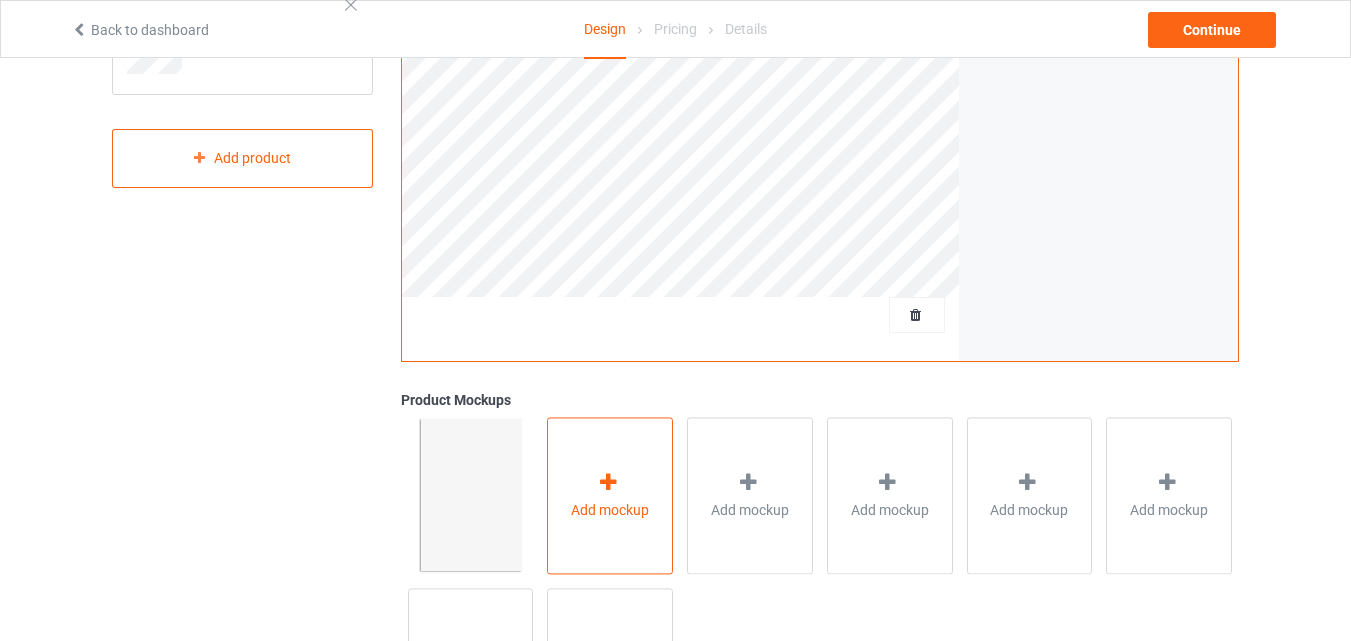 click on "Add mockup" at bounding box center [610, 495] 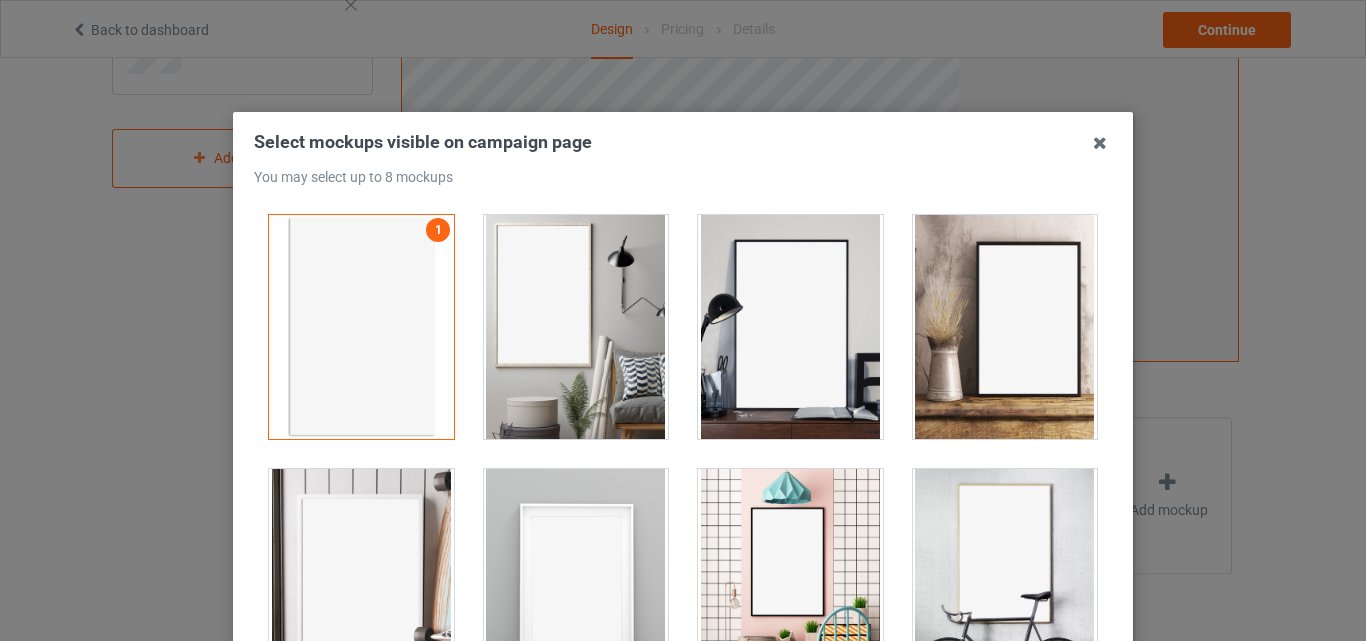 click at bounding box center [576, 327] 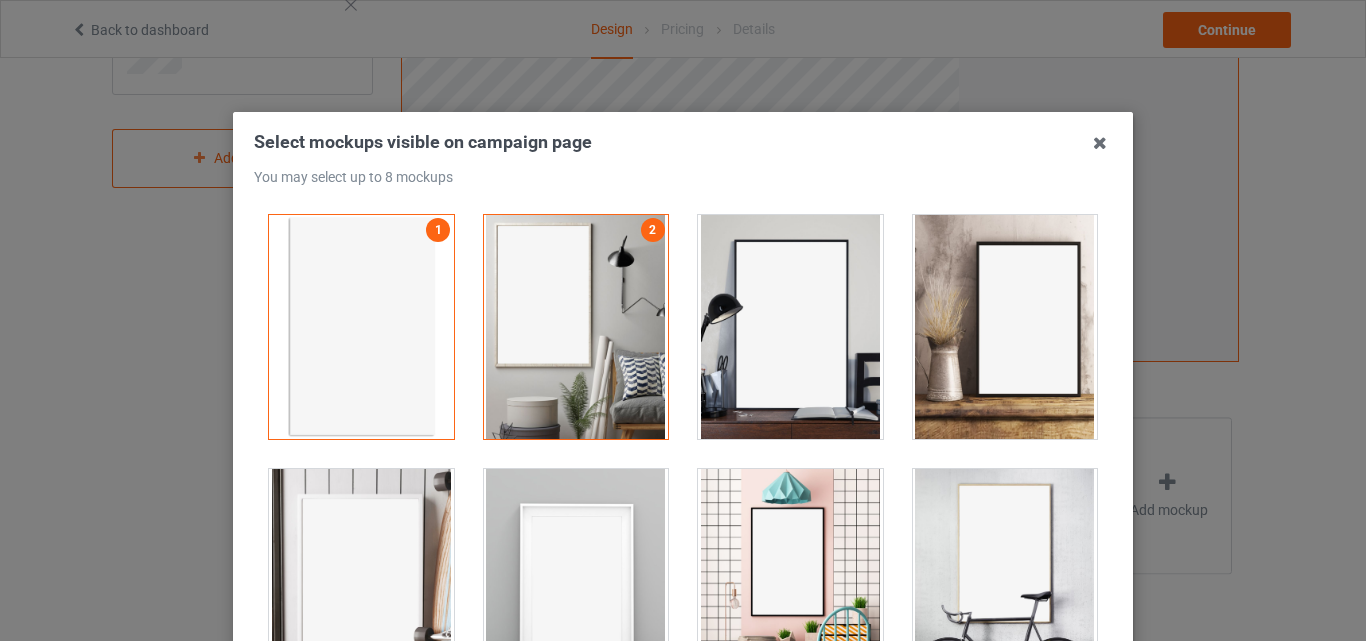 click at bounding box center (790, 327) 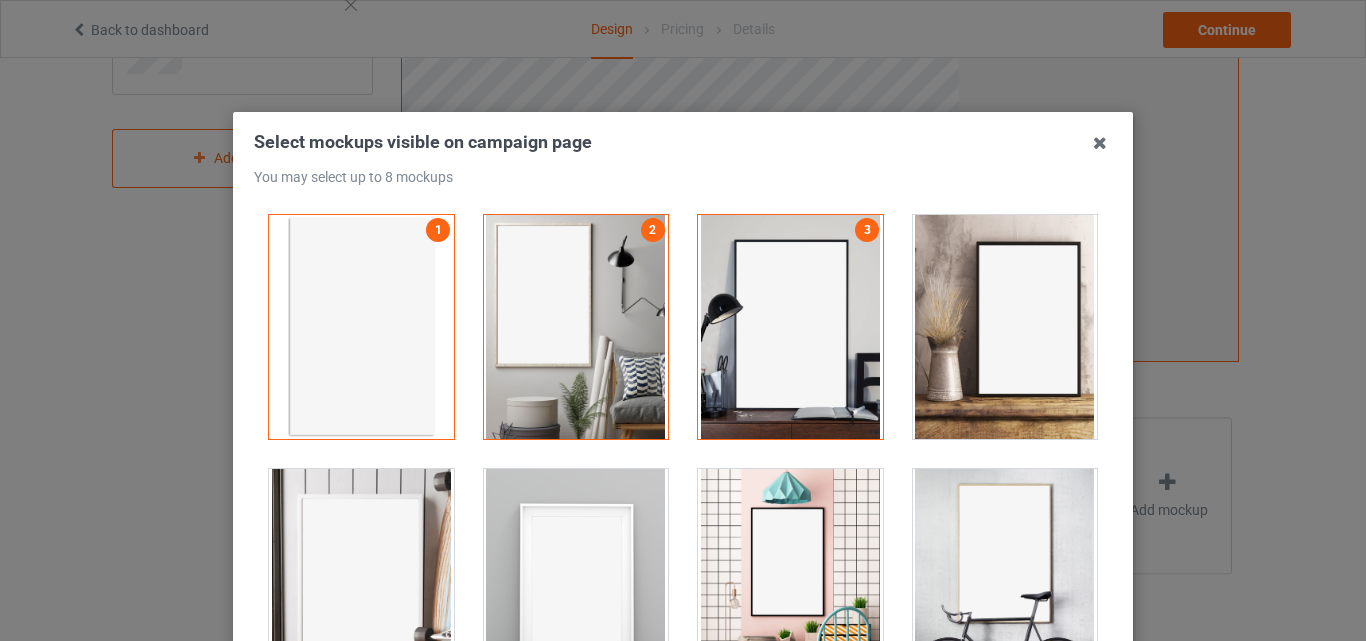click at bounding box center [1005, 327] 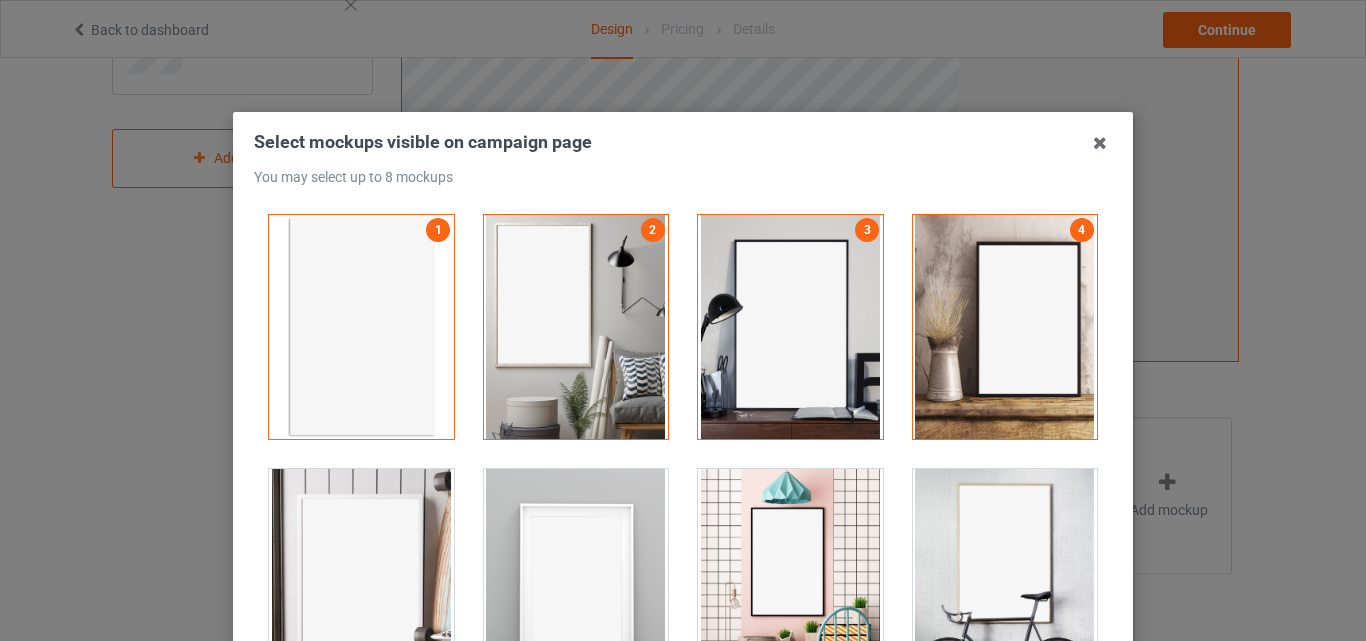 click at bounding box center [361, 581] 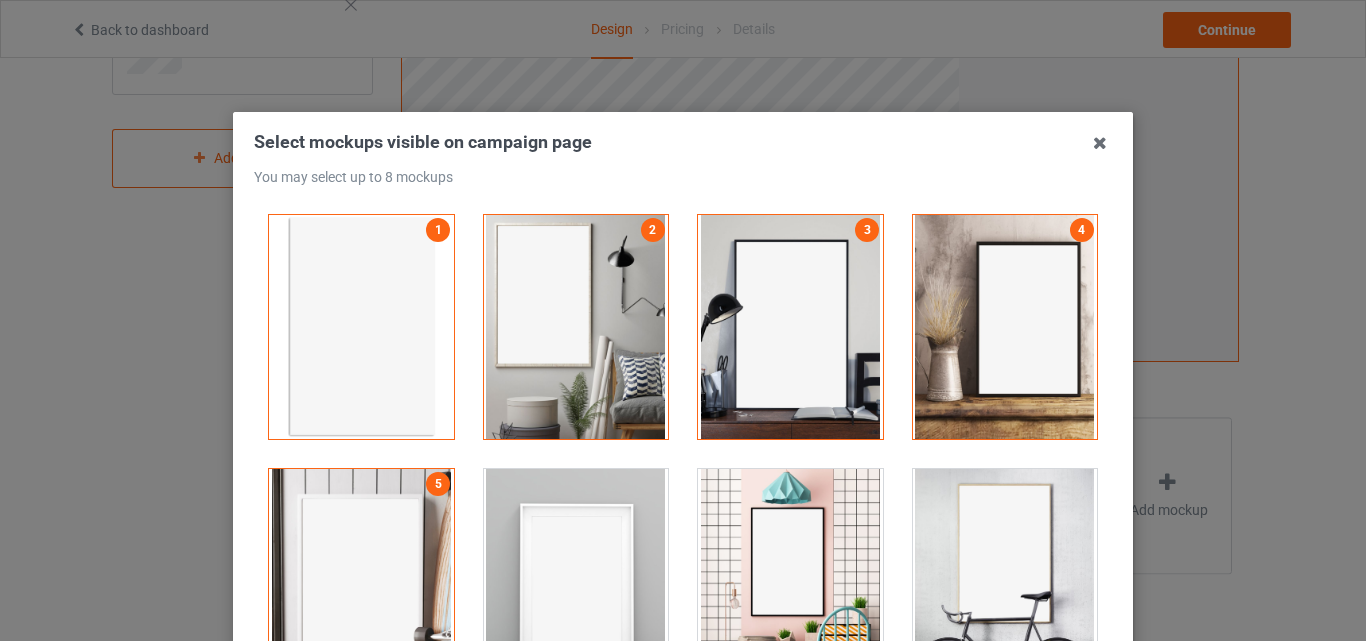 click at bounding box center (576, 581) 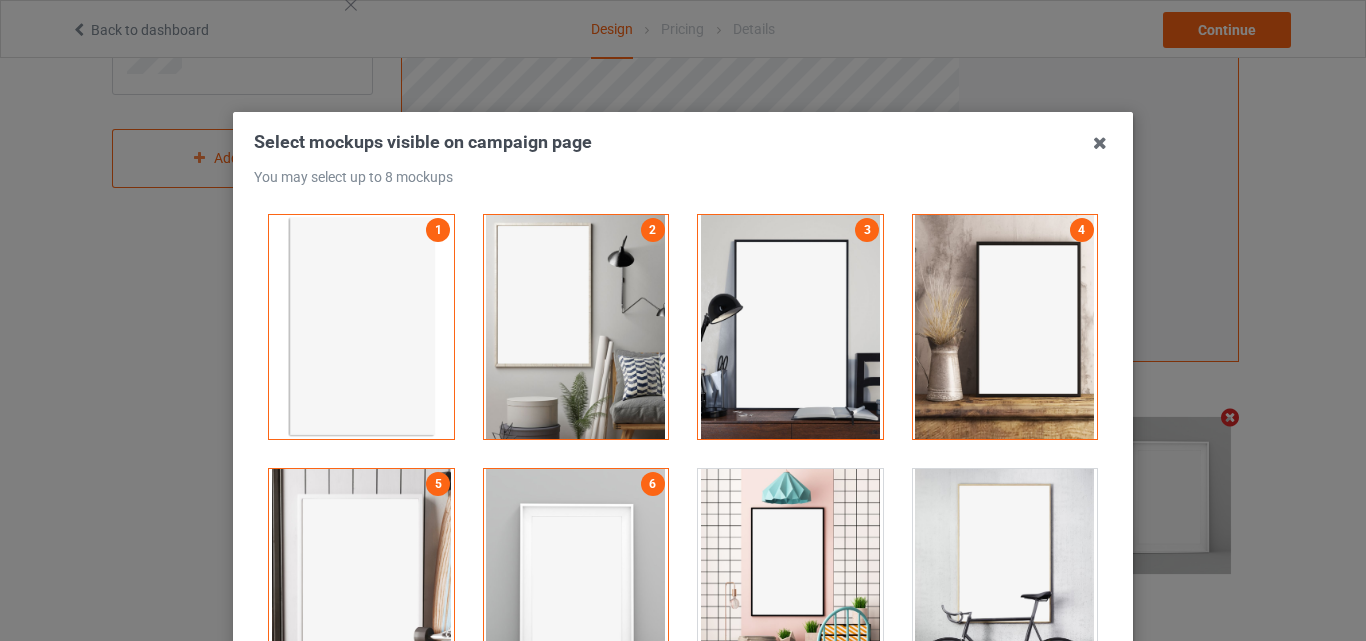 click at bounding box center [790, 581] 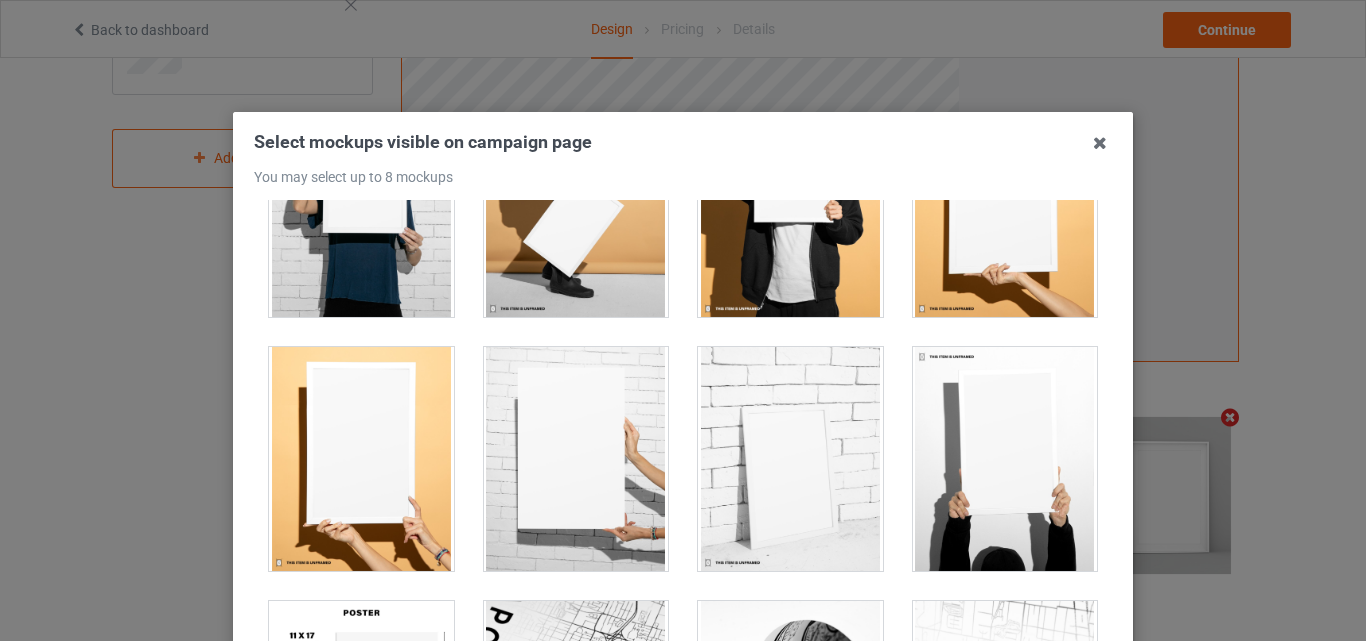 click at bounding box center (361, 459) 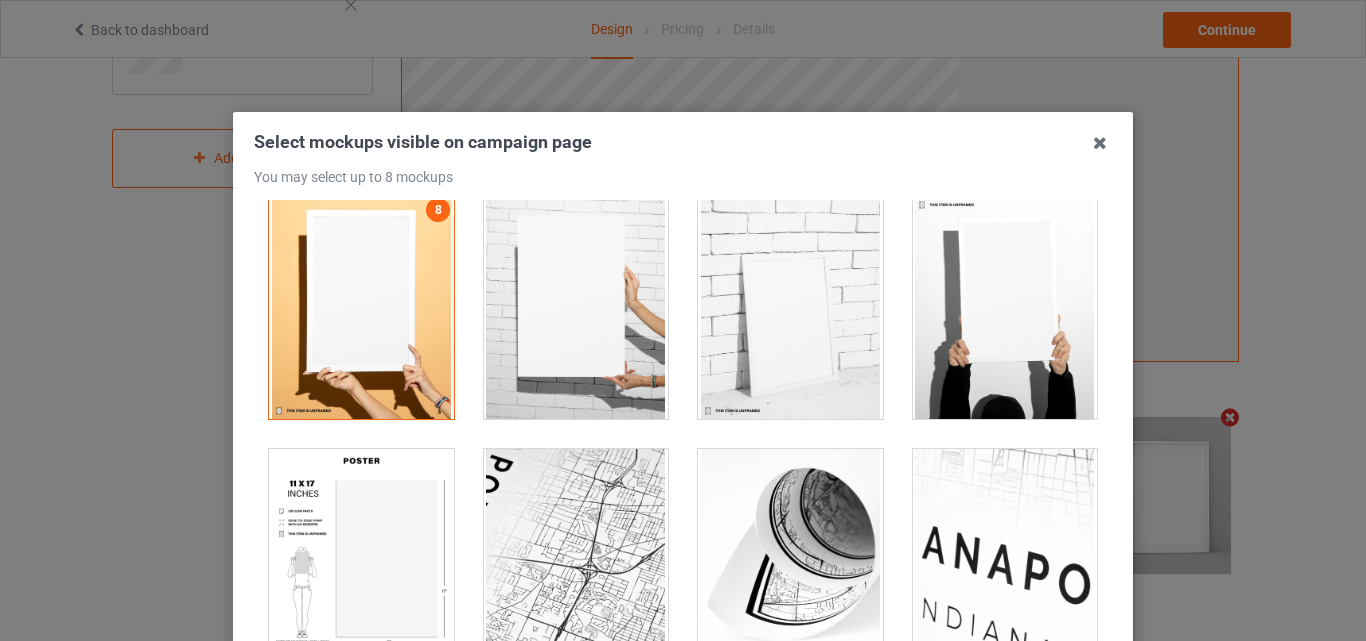 scroll, scrollTop: 2200, scrollLeft: 0, axis: vertical 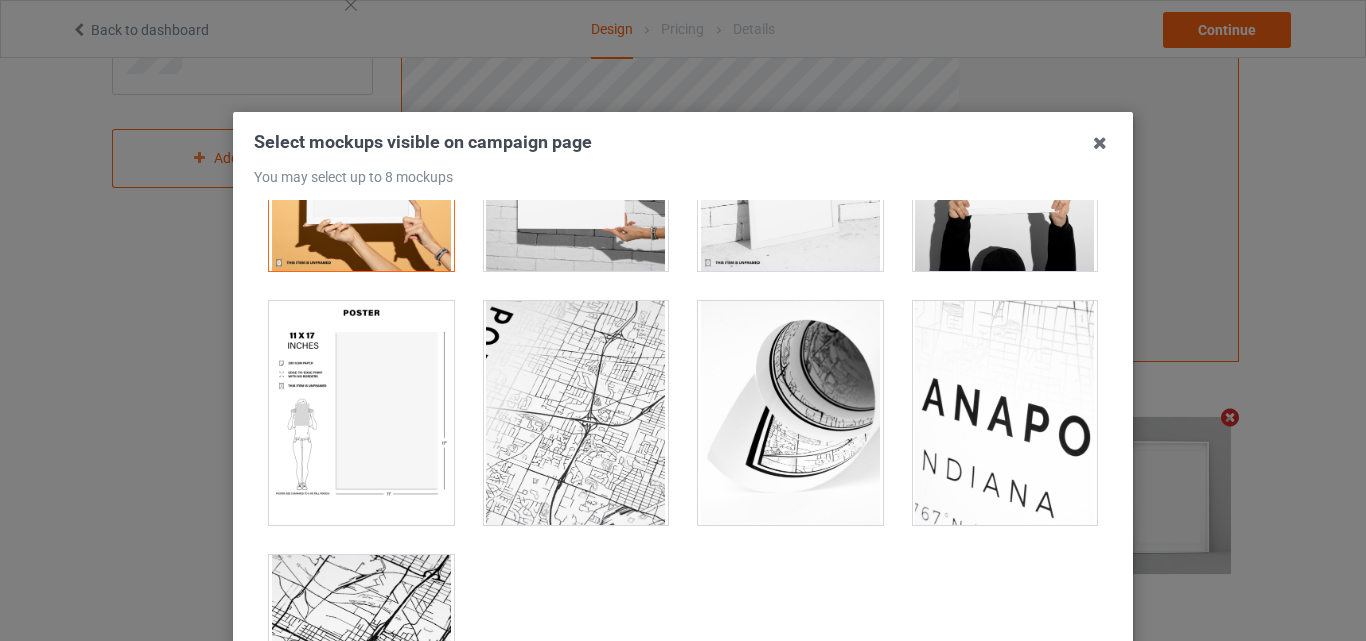 click at bounding box center [361, 413] 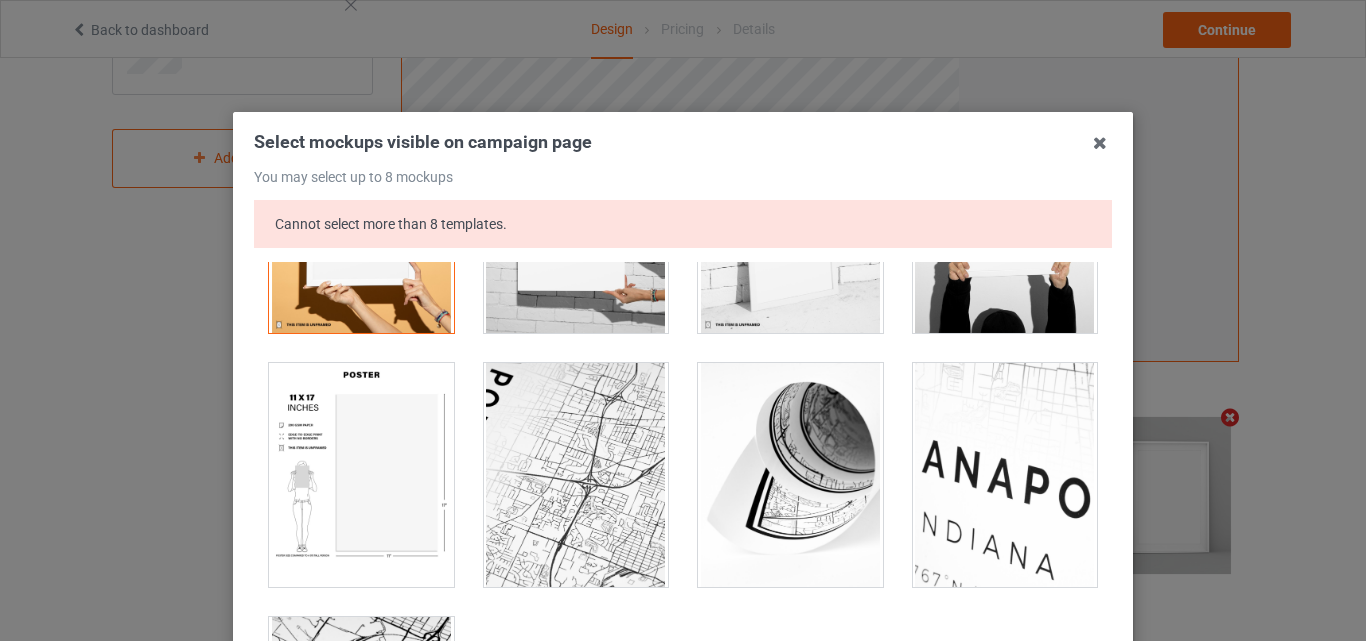 click at bounding box center [361, 475] 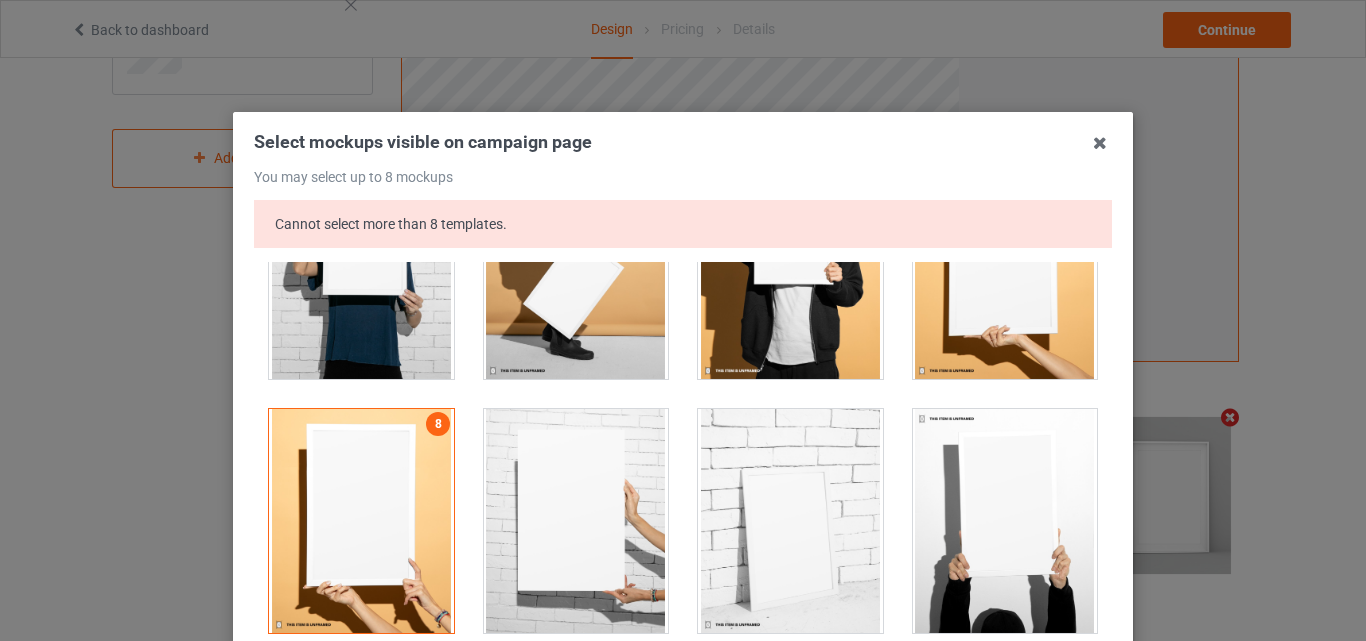 click at bounding box center [361, 521] 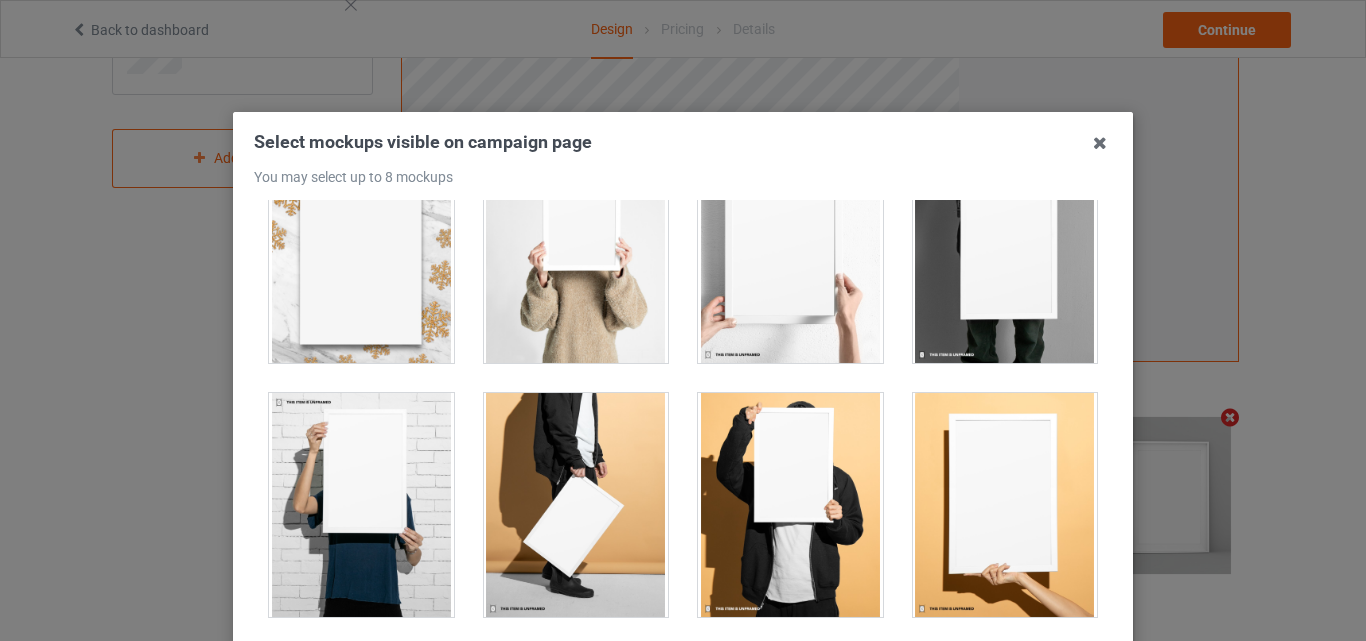 click at bounding box center [576, 505] 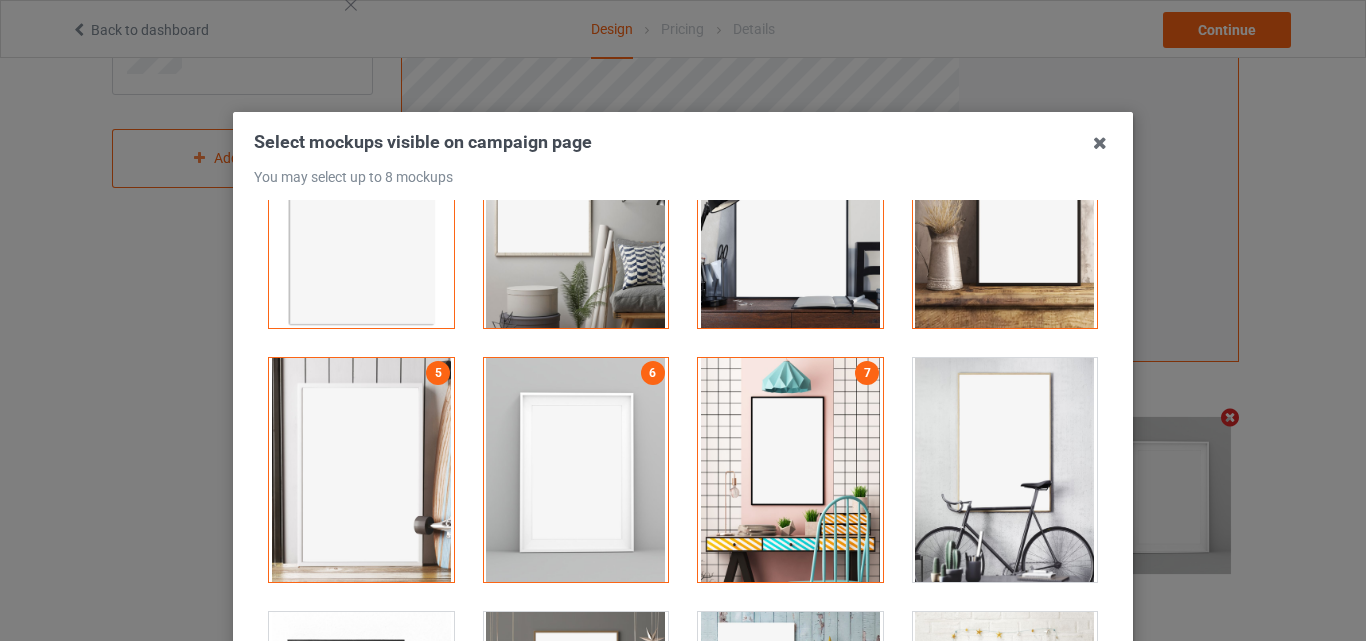scroll, scrollTop: 0, scrollLeft: 0, axis: both 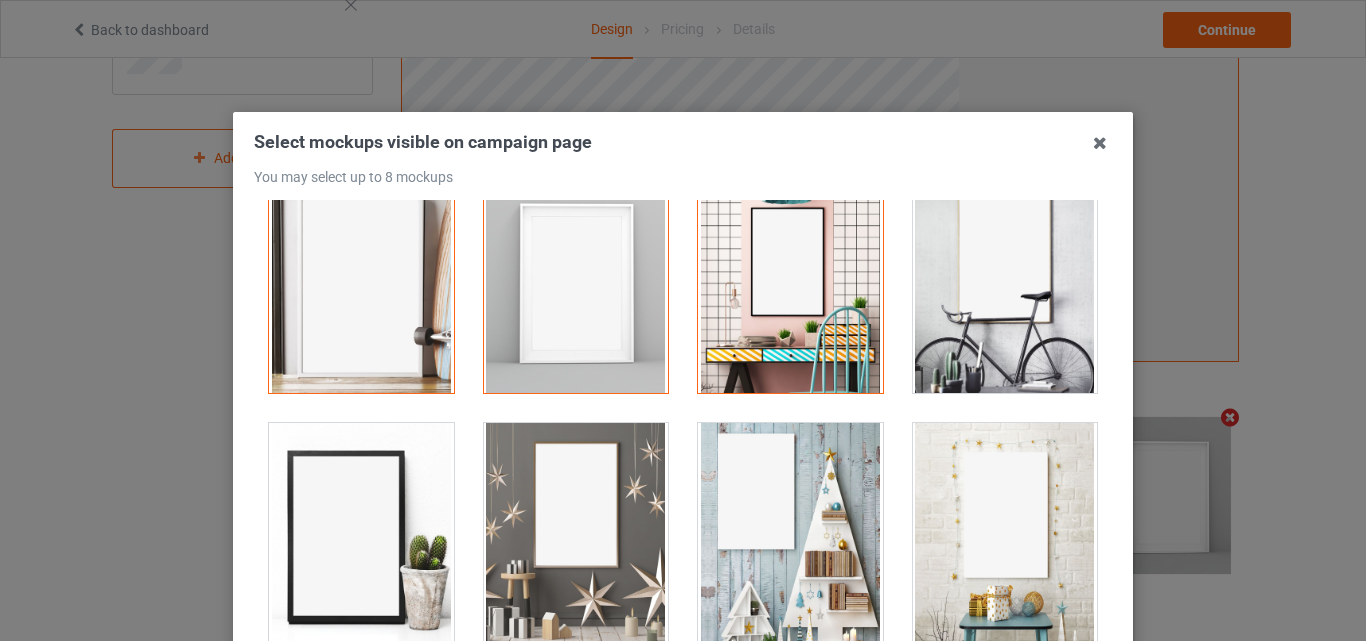 click at bounding box center (790, 281) 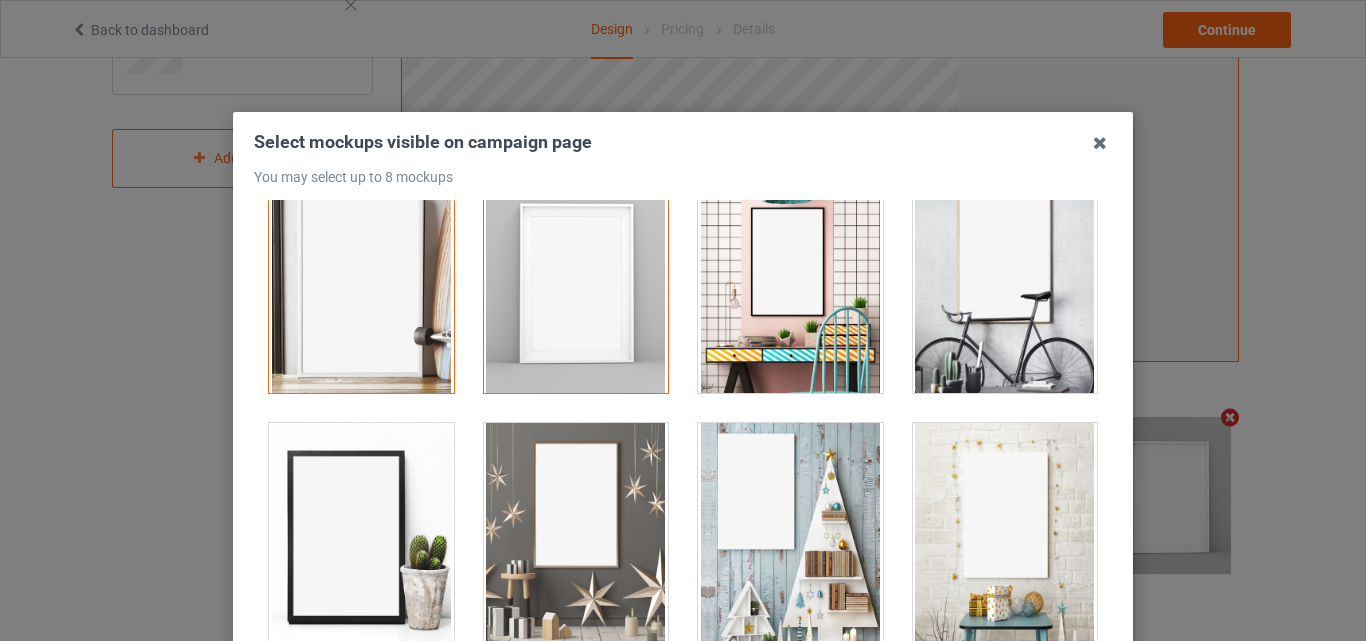 click at bounding box center (576, 281) 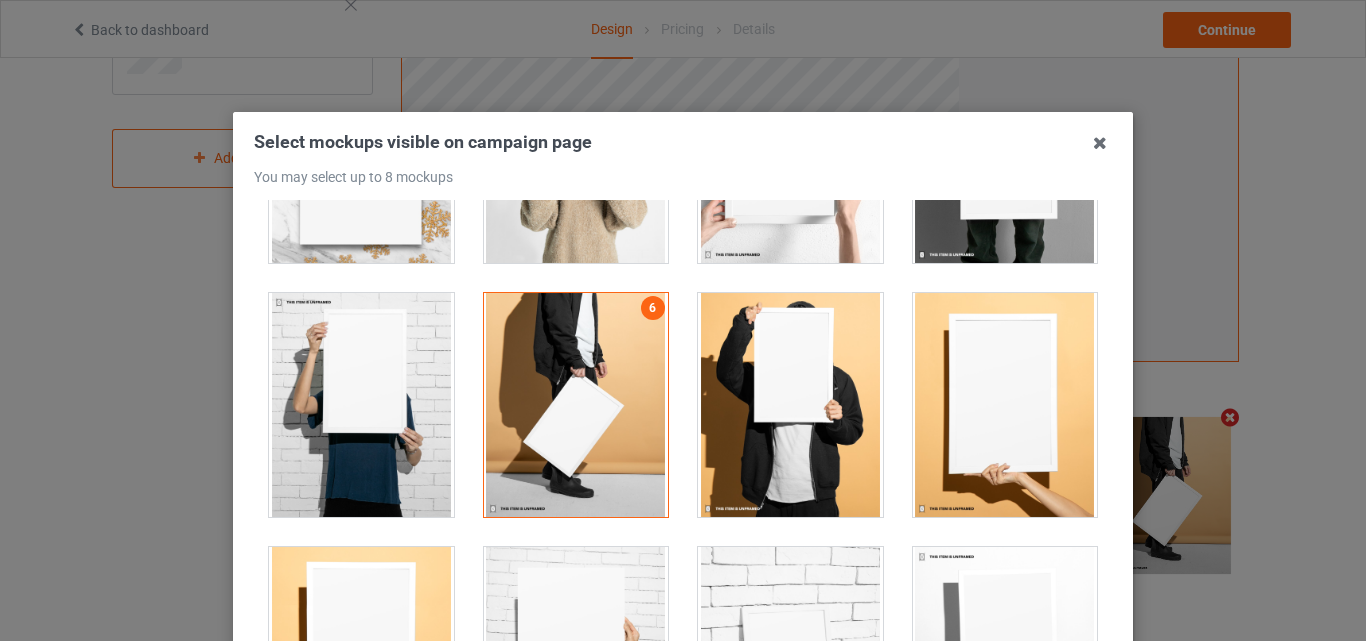 click at bounding box center [790, 405] 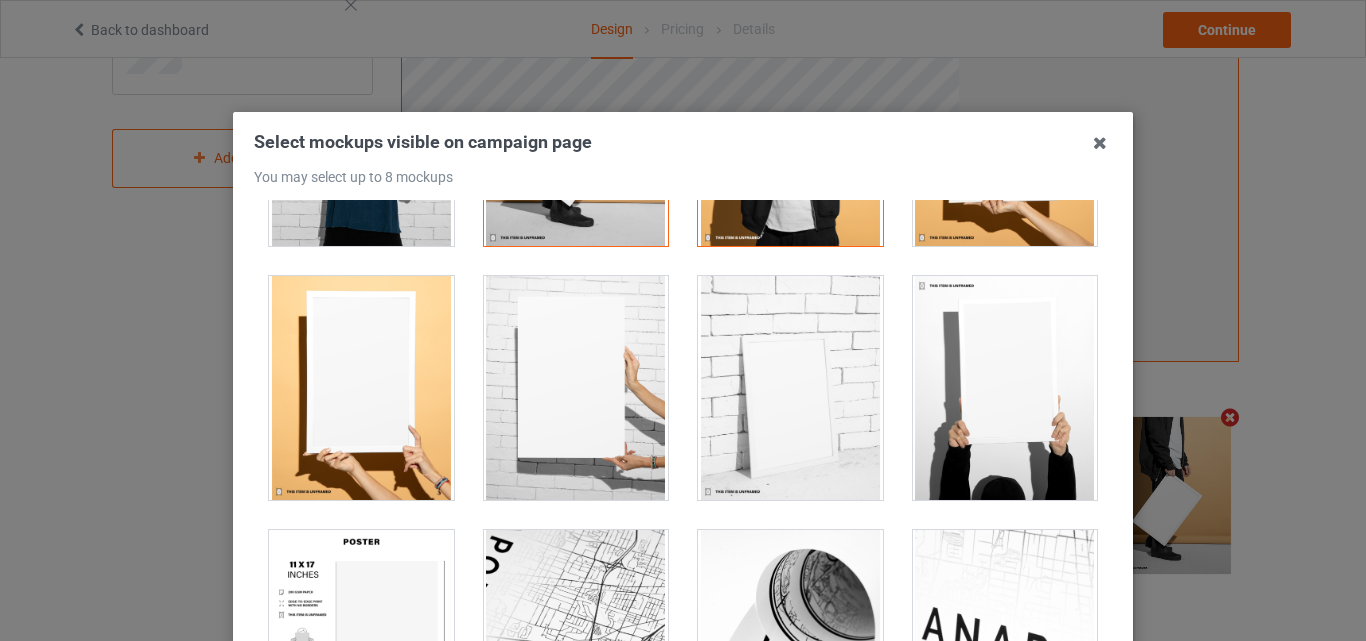 scroll, scrollTop: 2000, scrollLeft: 0, axis: vertical 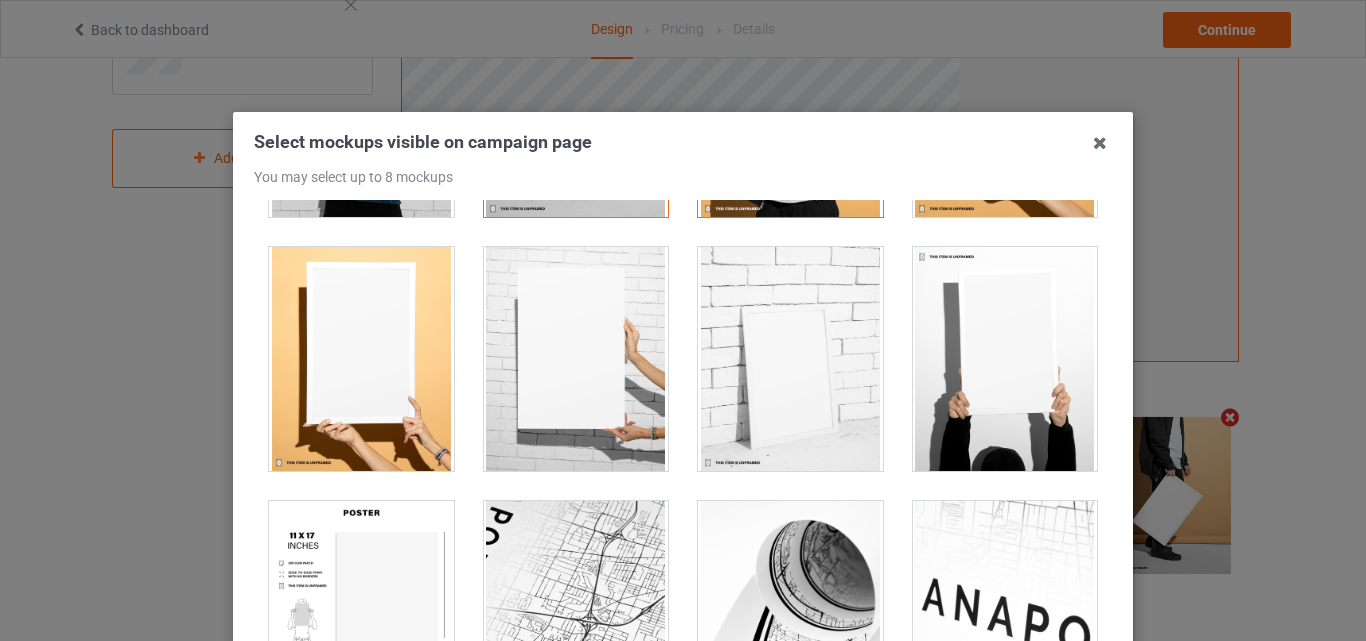 click at bounding box center [361, 359] 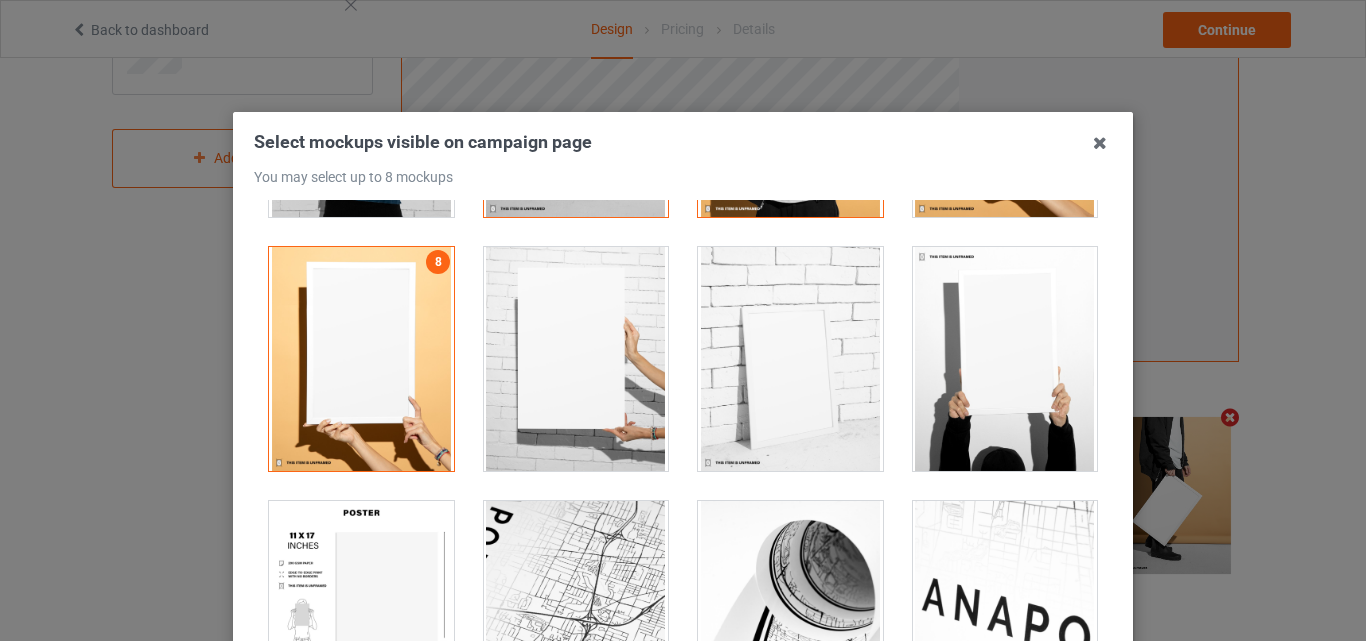 click at bounding box center [361, 359] 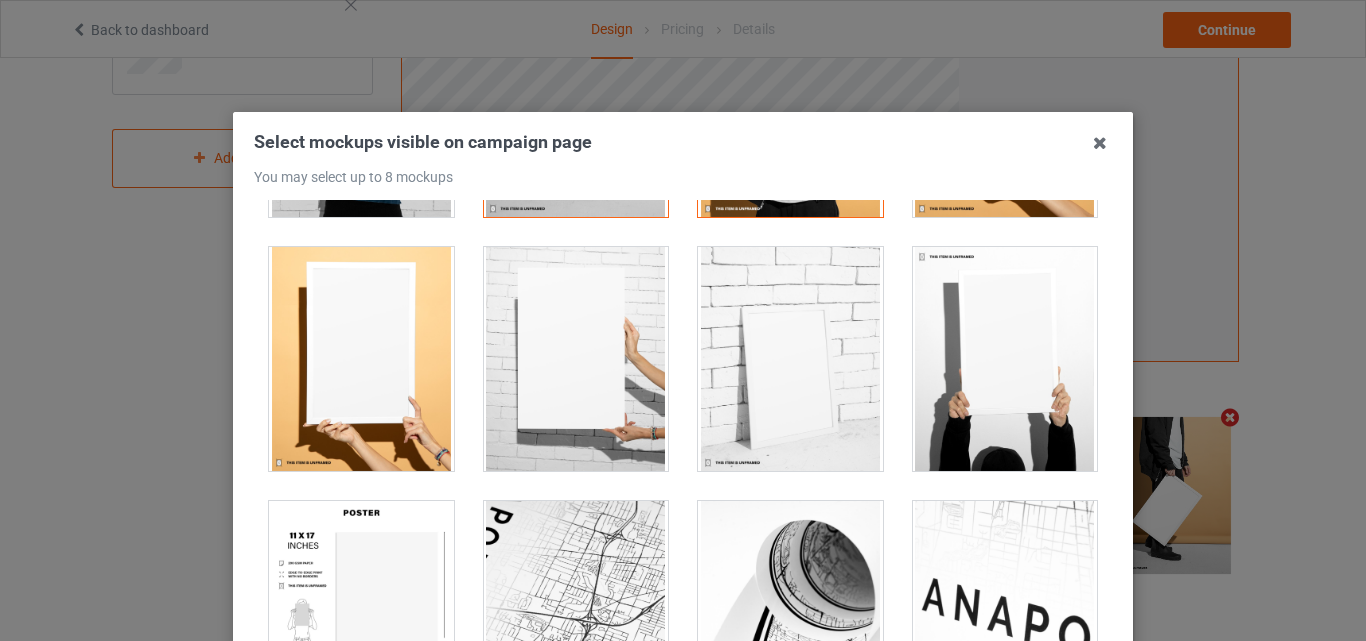 click at bounding box center [361, 613] 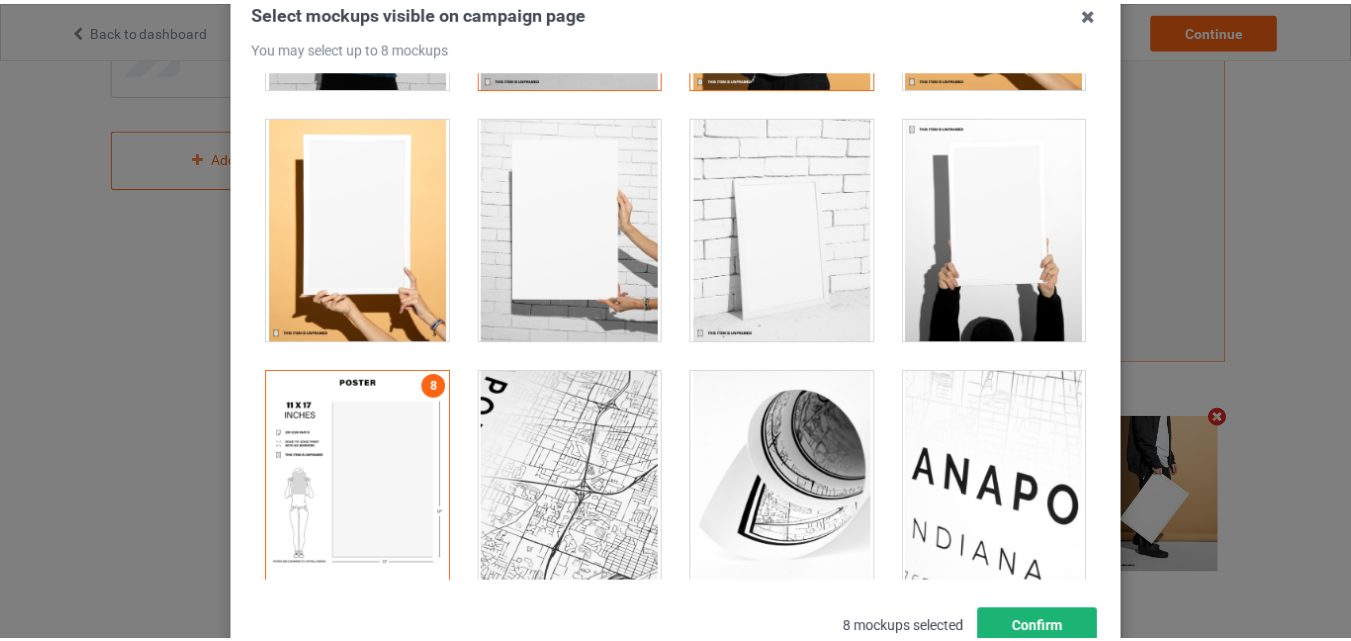 scroll, scrollTop: 275, scrollLeft: 0, axis: vertical 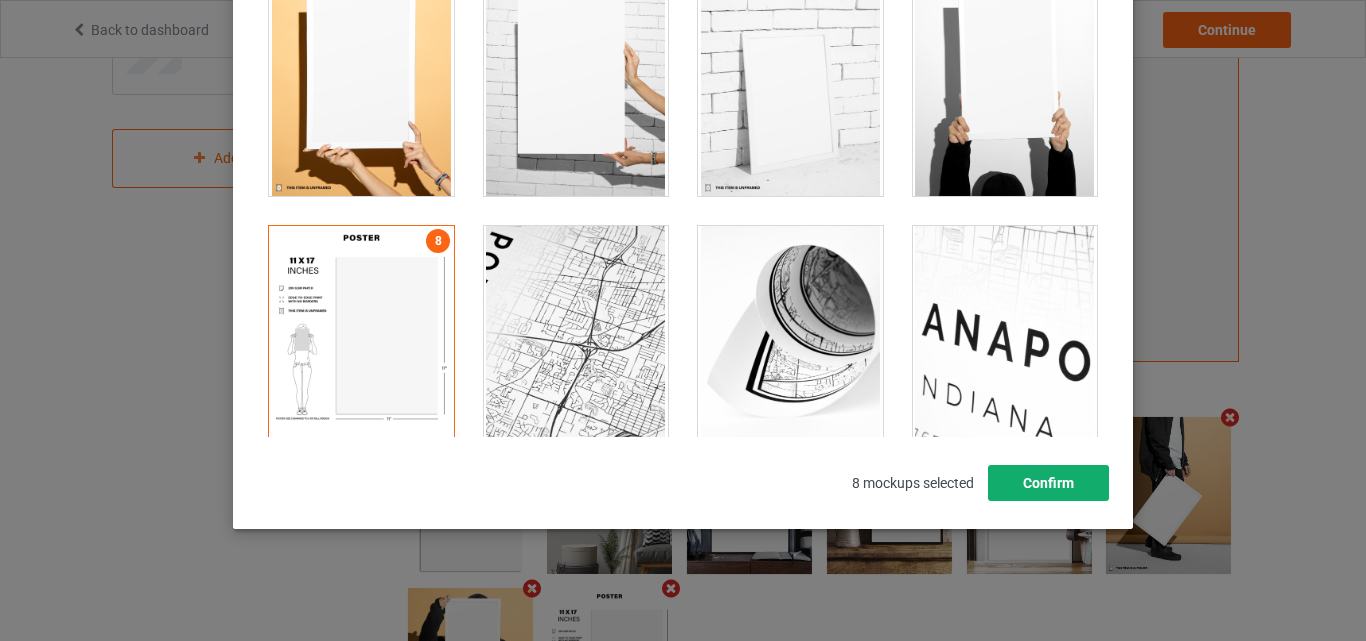 click on "Confirm" at bounding box center [1048, 483] 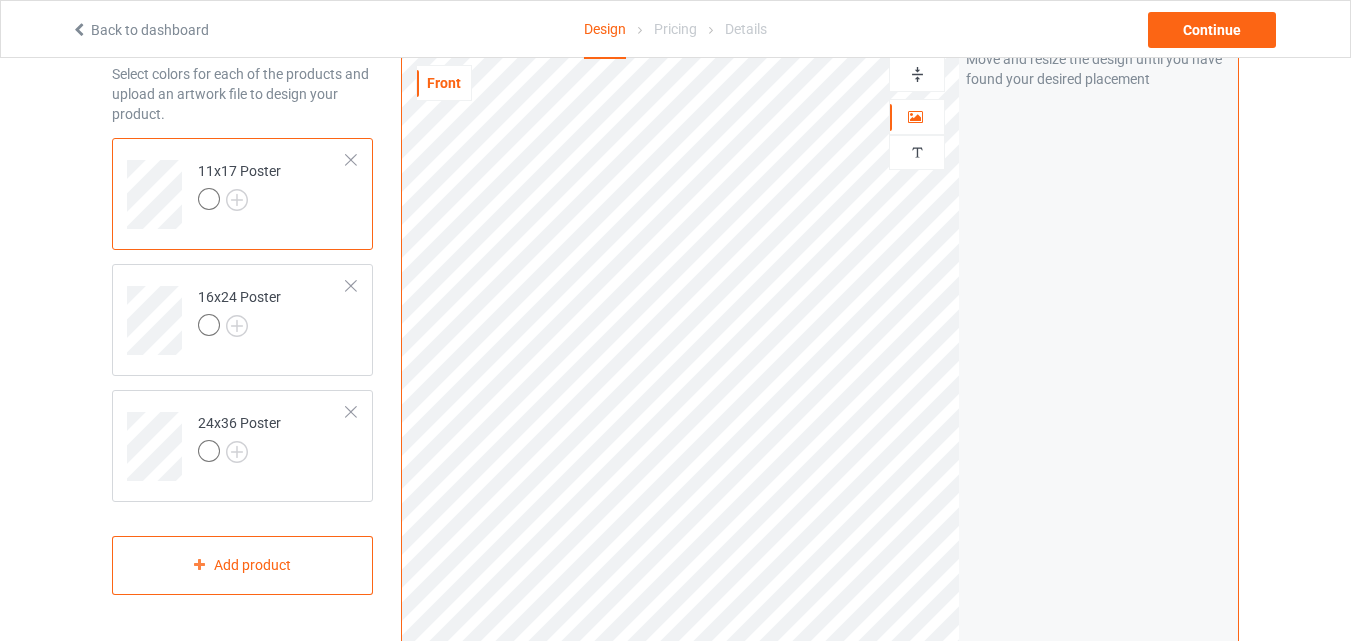 scroll, scrollTop: 0, scrollLeft: 0, axis: both 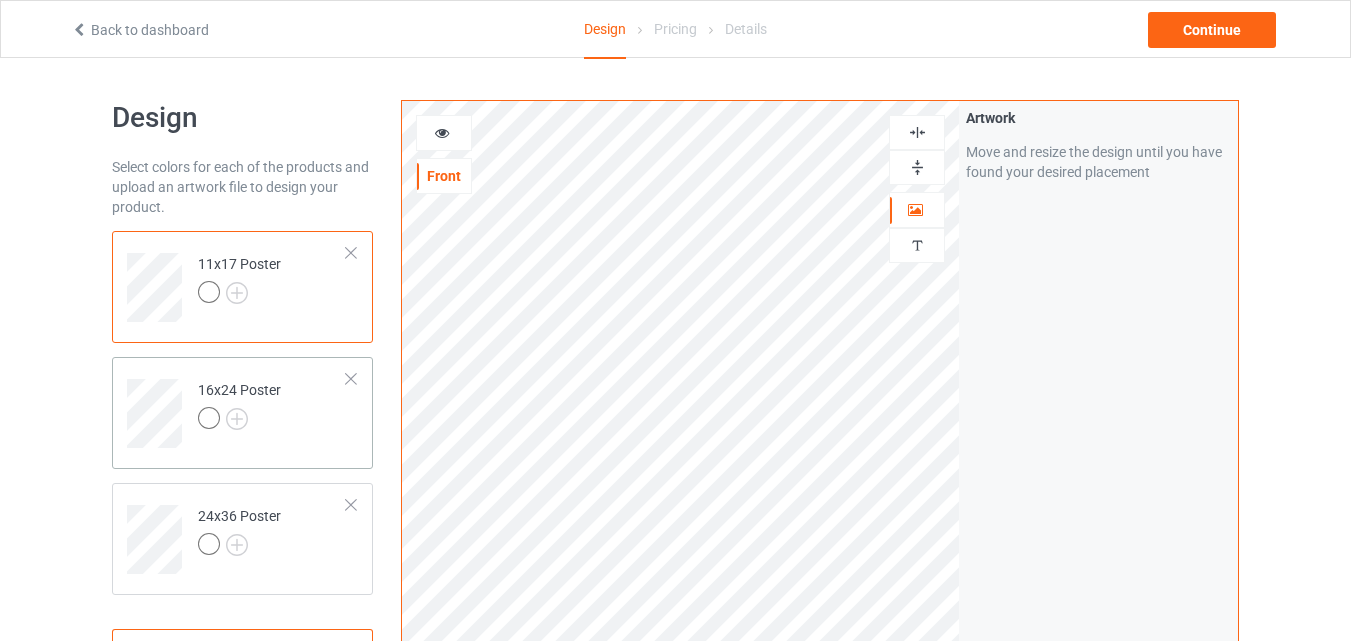 click on "16x24 Poster" at bounding box center [272, 406] 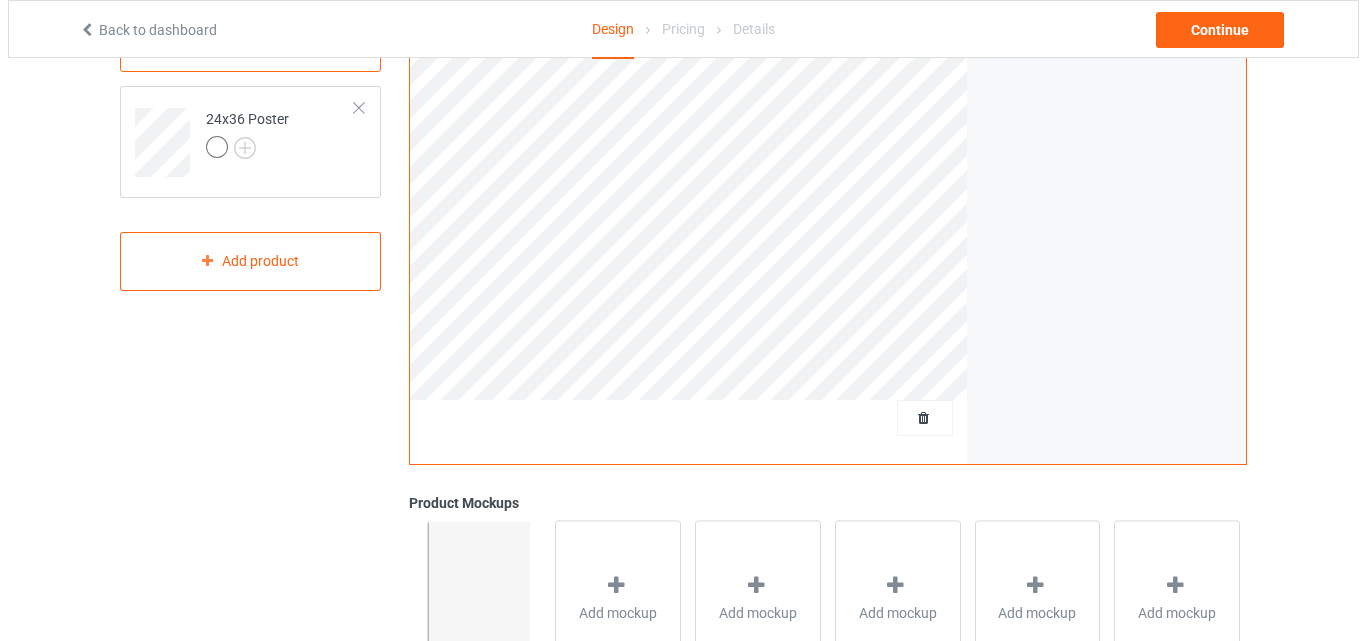 scroll, scrollTop: 600, scrollLeft: 0, axis: vertical 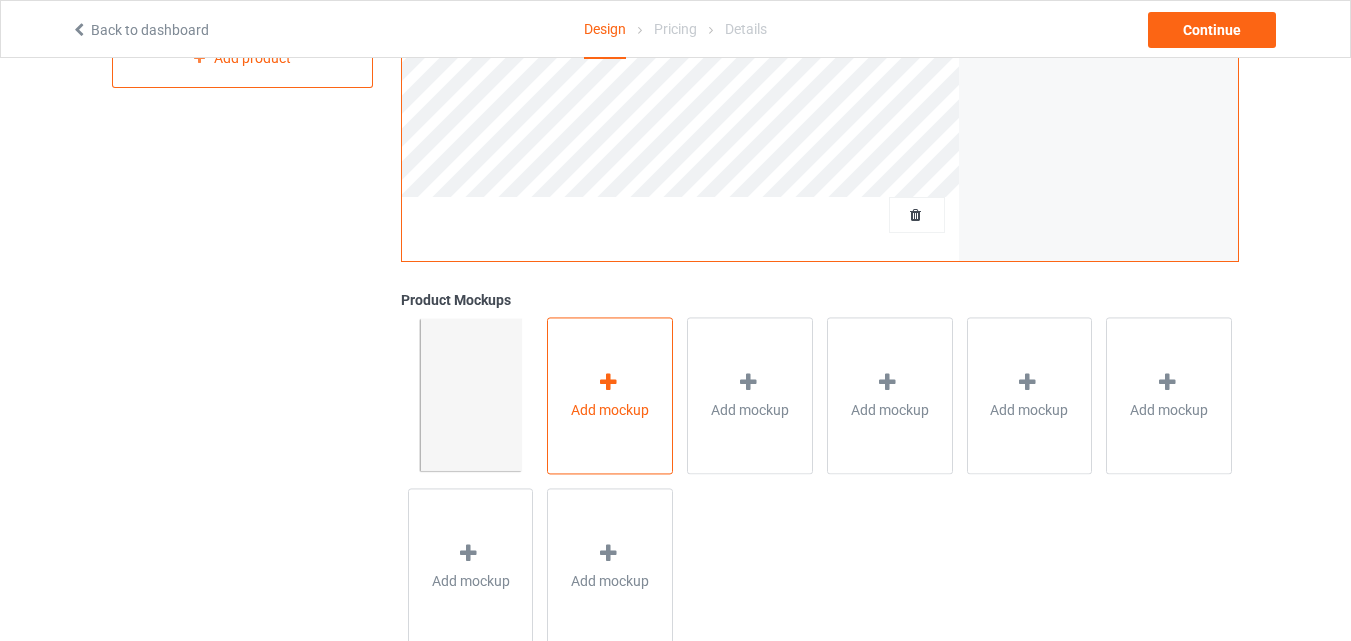 click on "Add mockup" at bounding box center [610, 395] 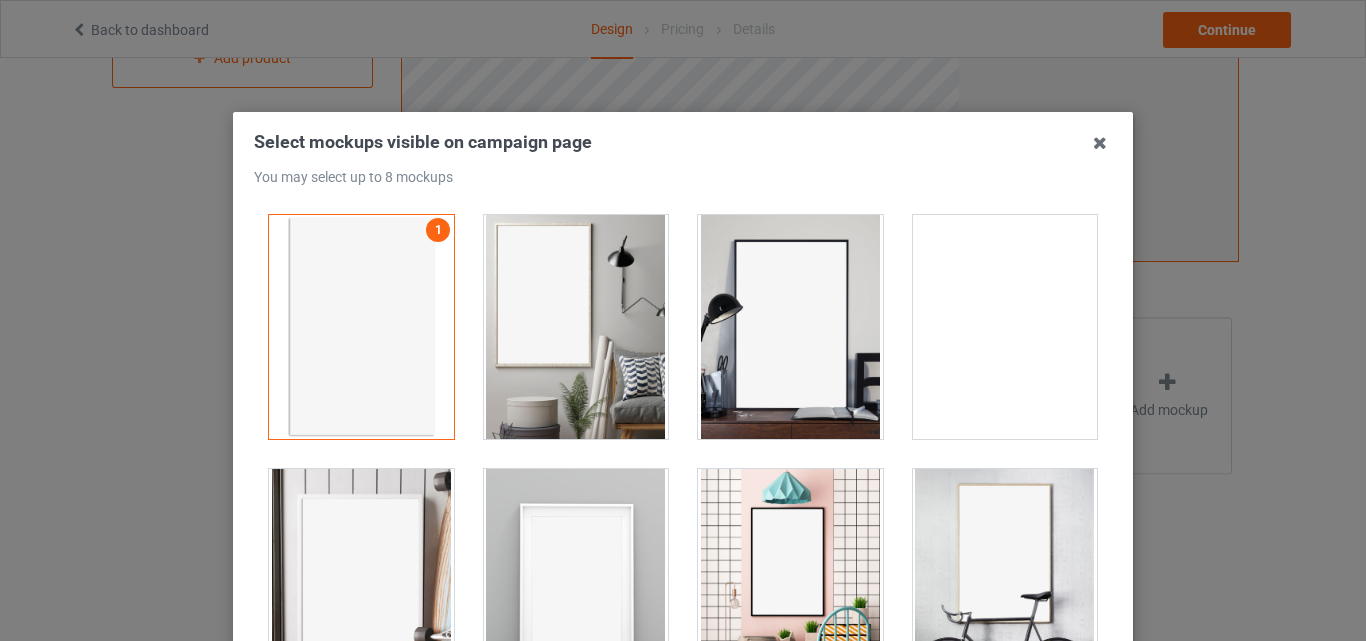click at bounding box center (576, 327) 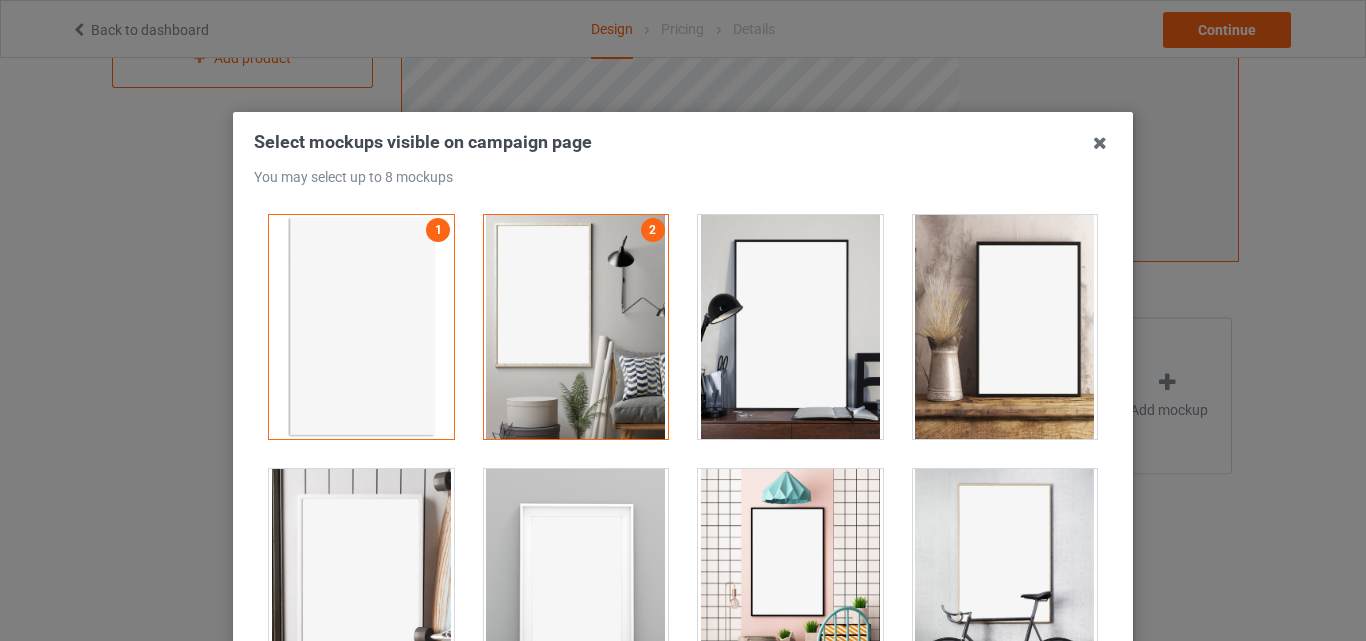 click at bounding box center [790, 327] 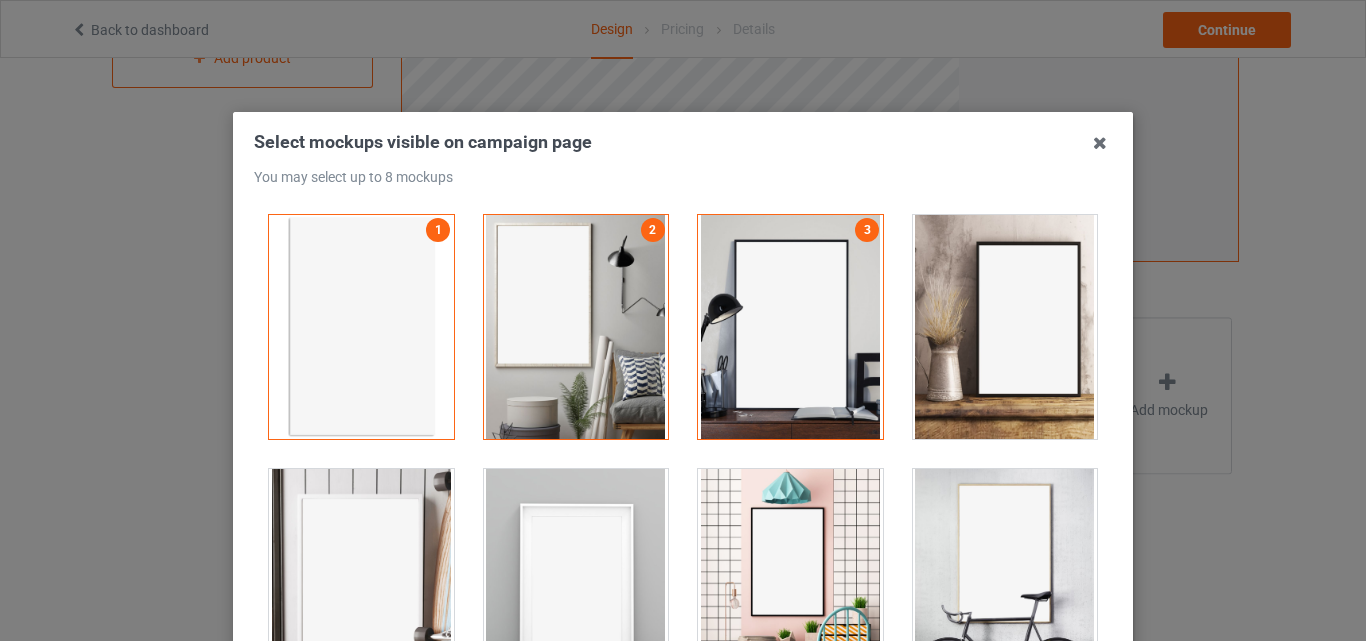 click at bounding box center (1005, 327) 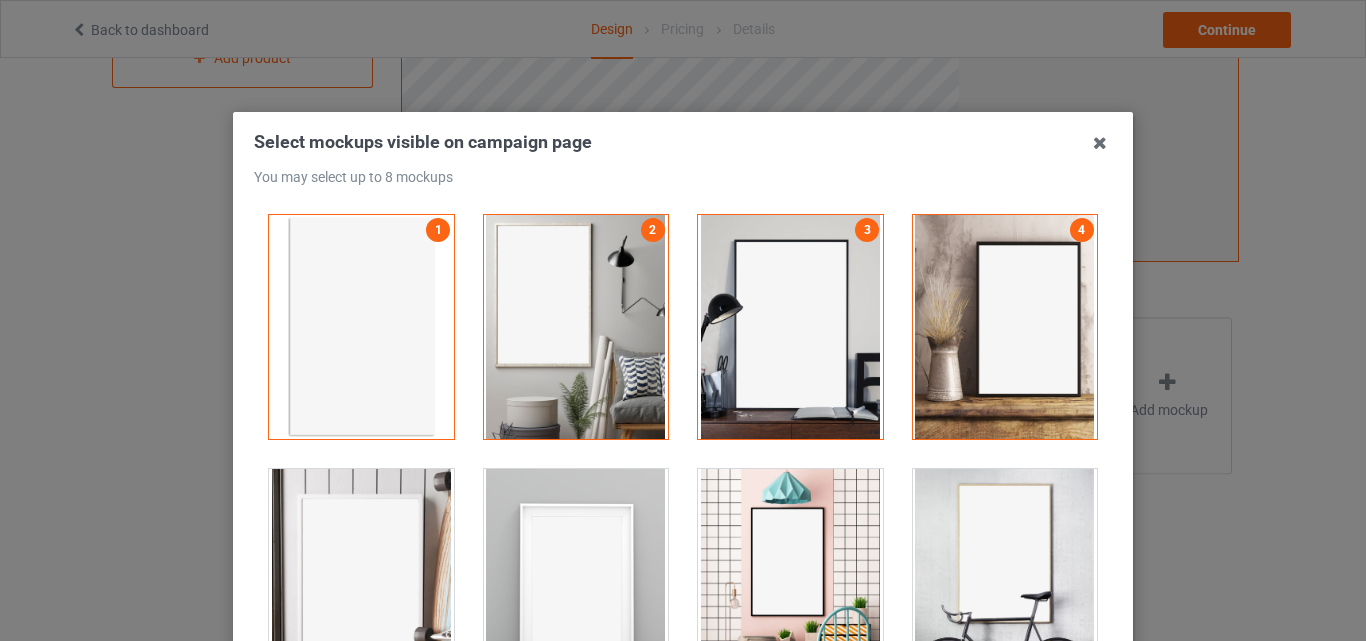 drag, startPoint x: 389, startPoint y: 539, endPoint x: 412, endPoint y: 534, distance: 23.537205 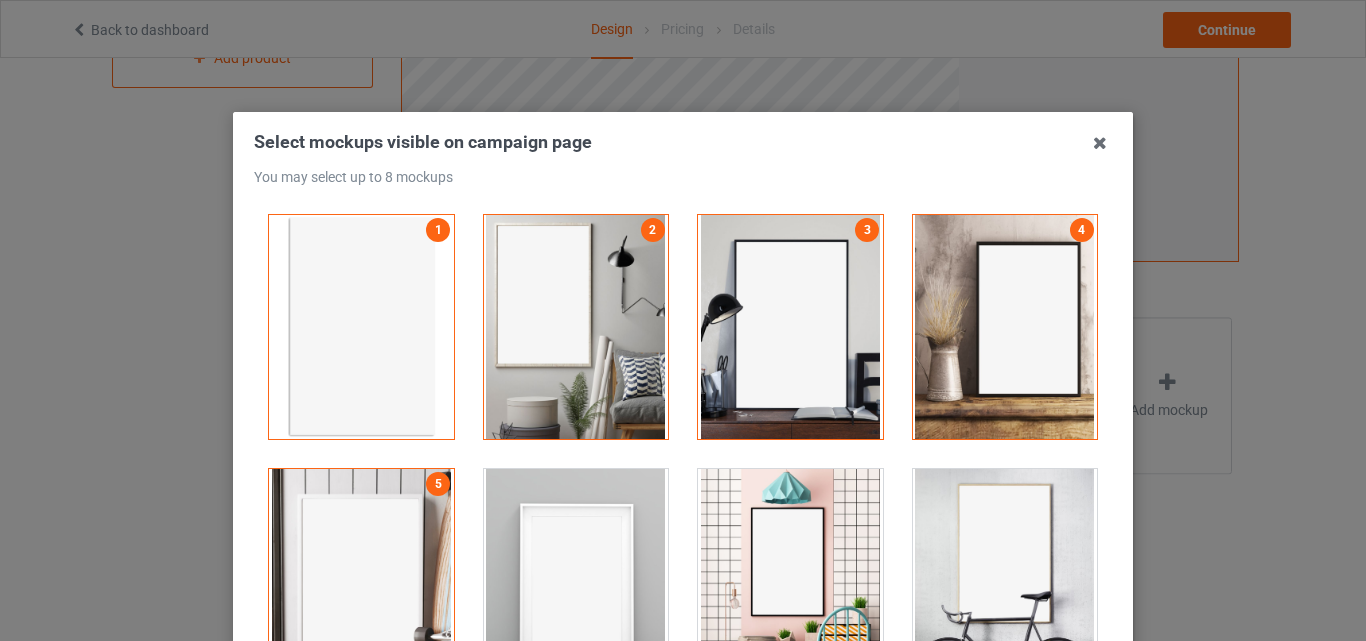 drag, startPoint x: 614, startPoint y: 510, endPoint x: 613, endPoint y: 481, distance: 29.017237 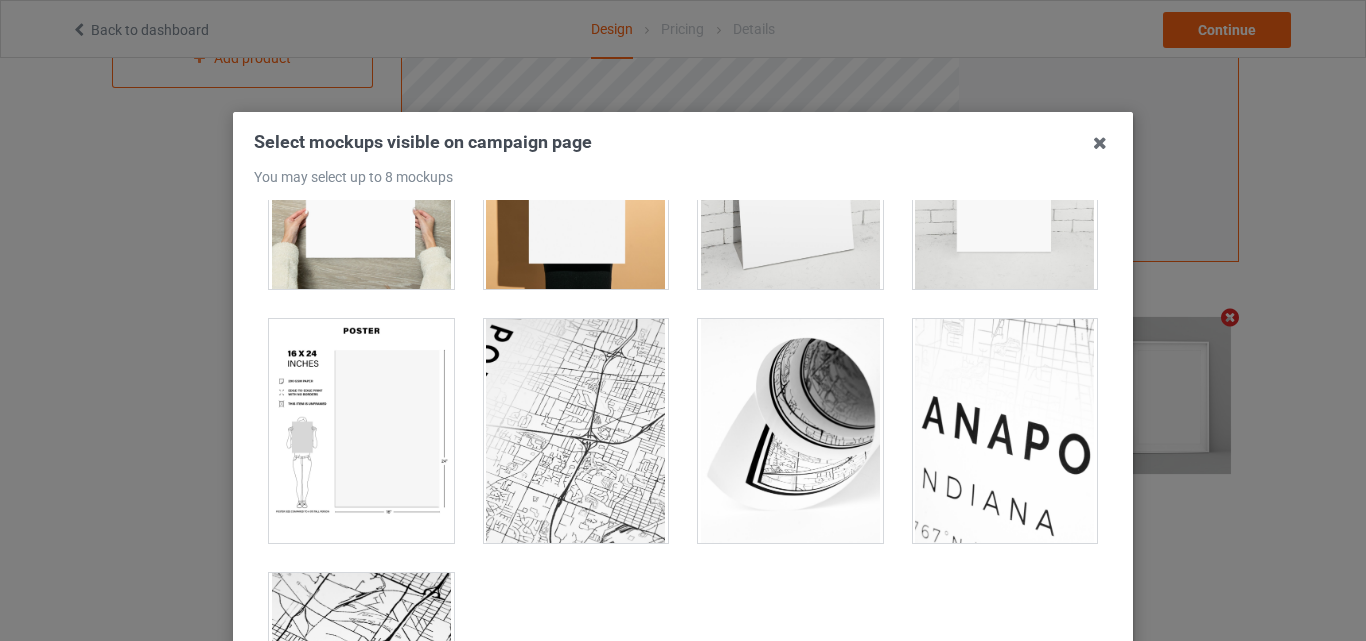 click at bounding box center [361, 431] 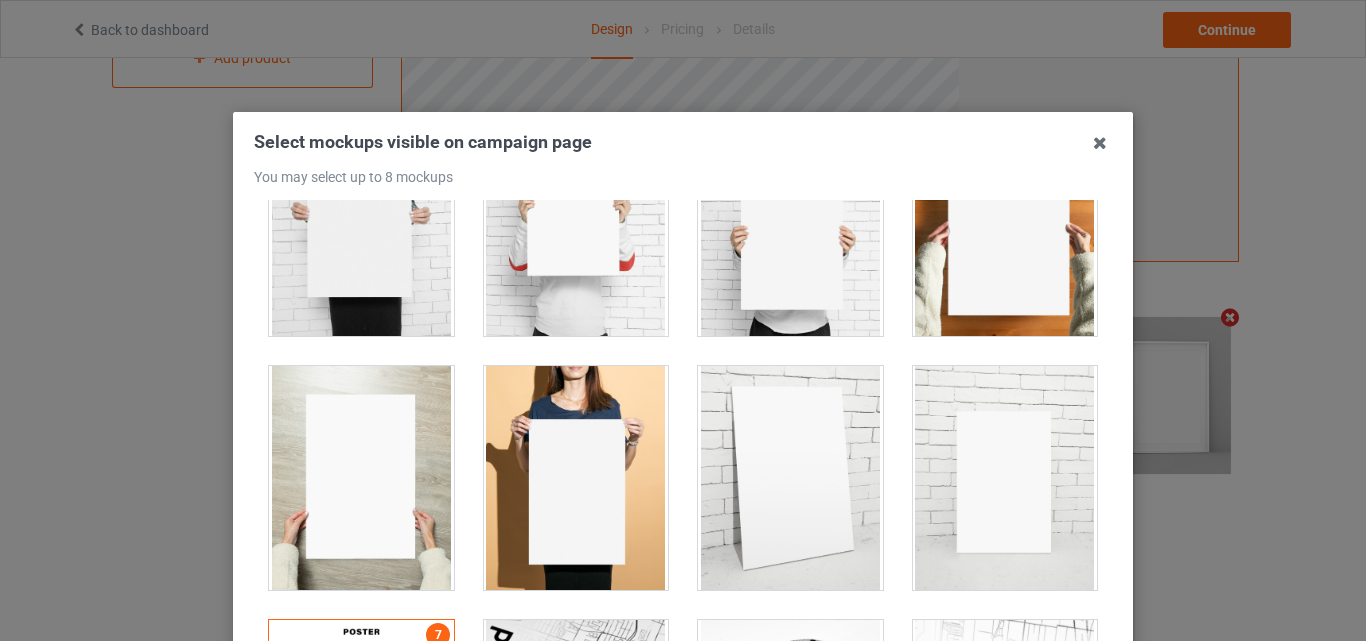 scroll, scrollTop: 1882, scrollLeft: 0, axis: vertical 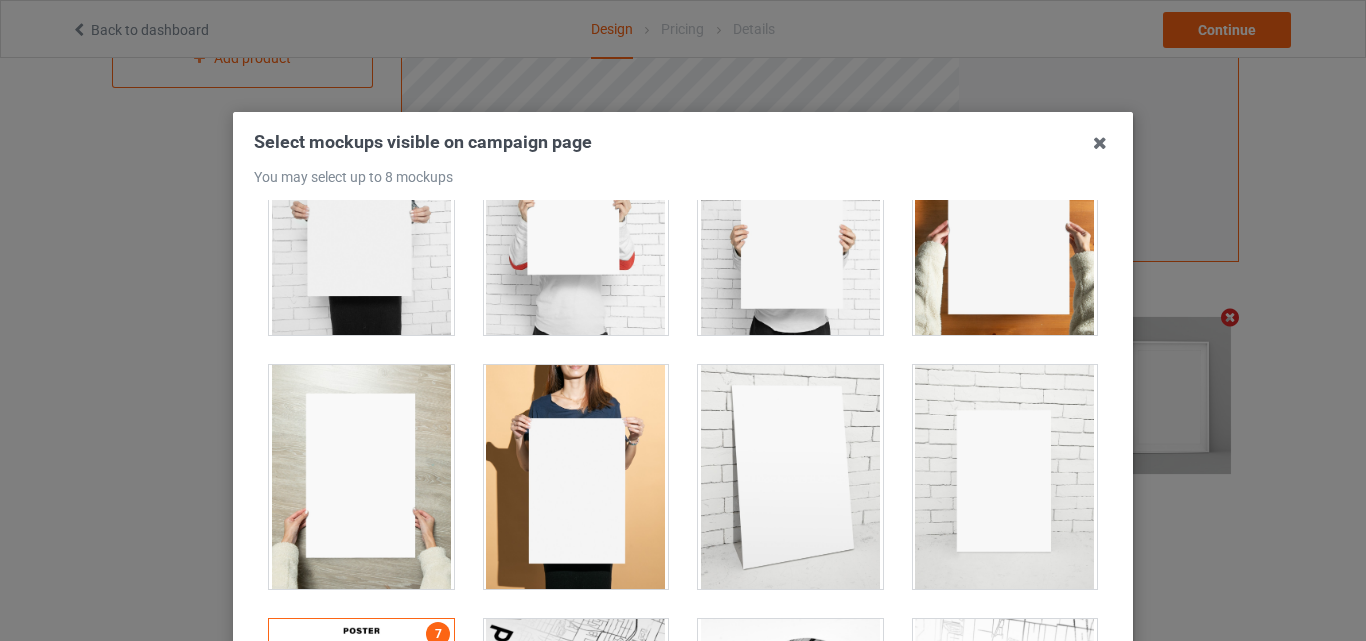 drag, startPoint x: 576, startPoint y: 457, endPoint x: 608, endPoint y: 452, distance: 32.38827 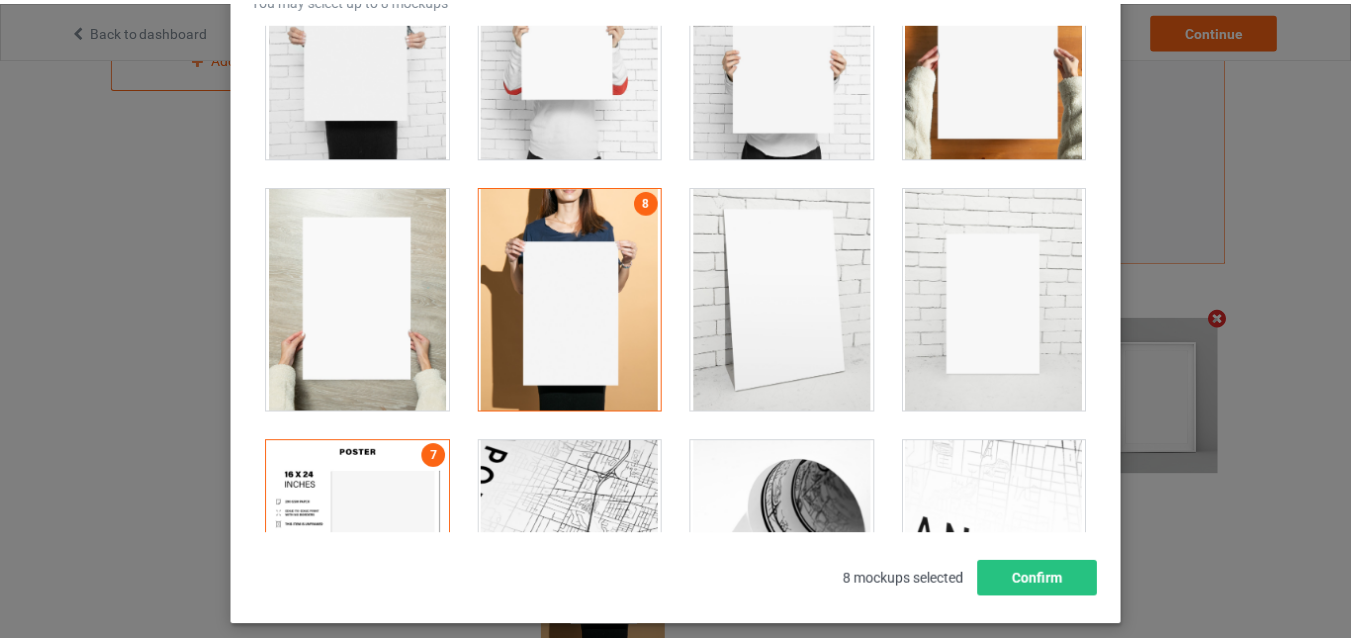 scroll, scrollTop: 275, scrollLeft: 0, axis: vertical 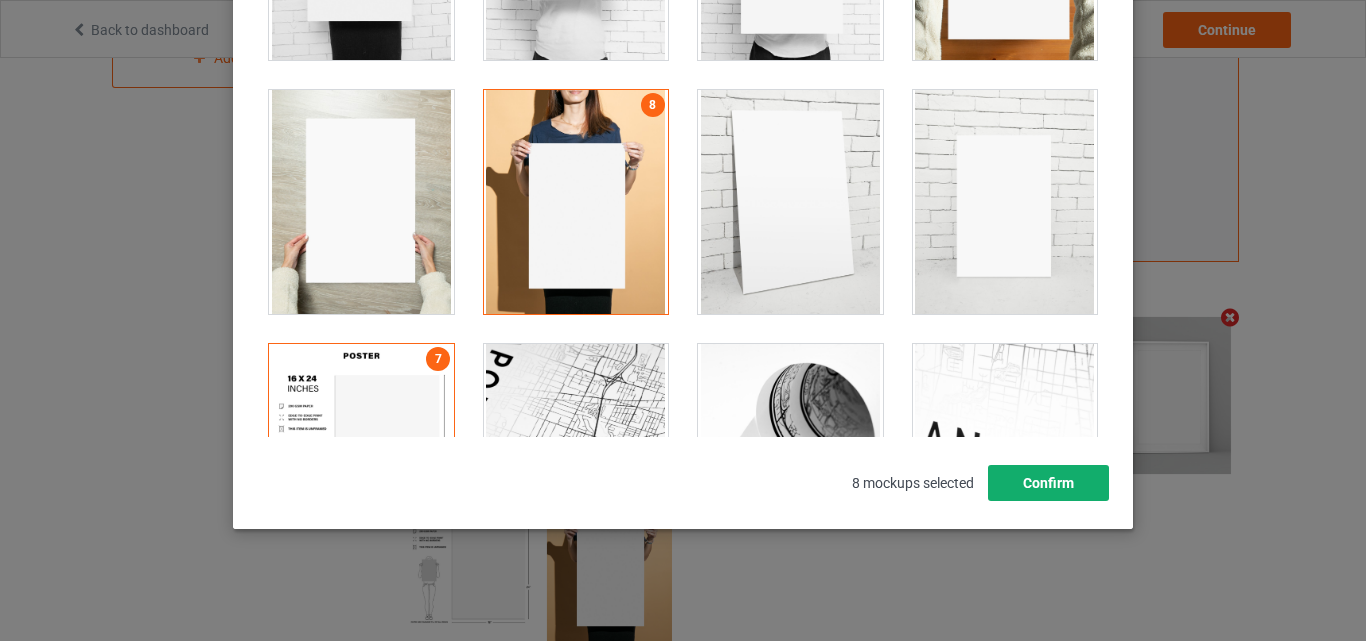 click on "Confirm" at bounding box center [1048, 483] 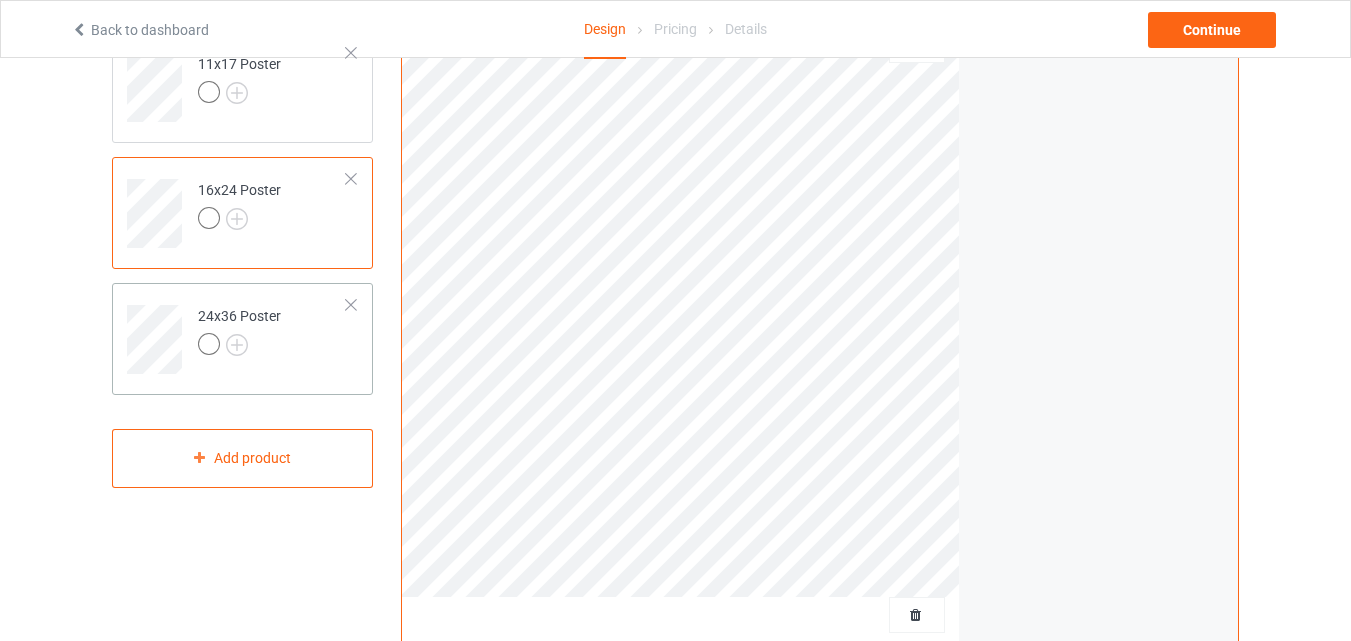click on "24x36 Poster" at bounding box center (272, 332) 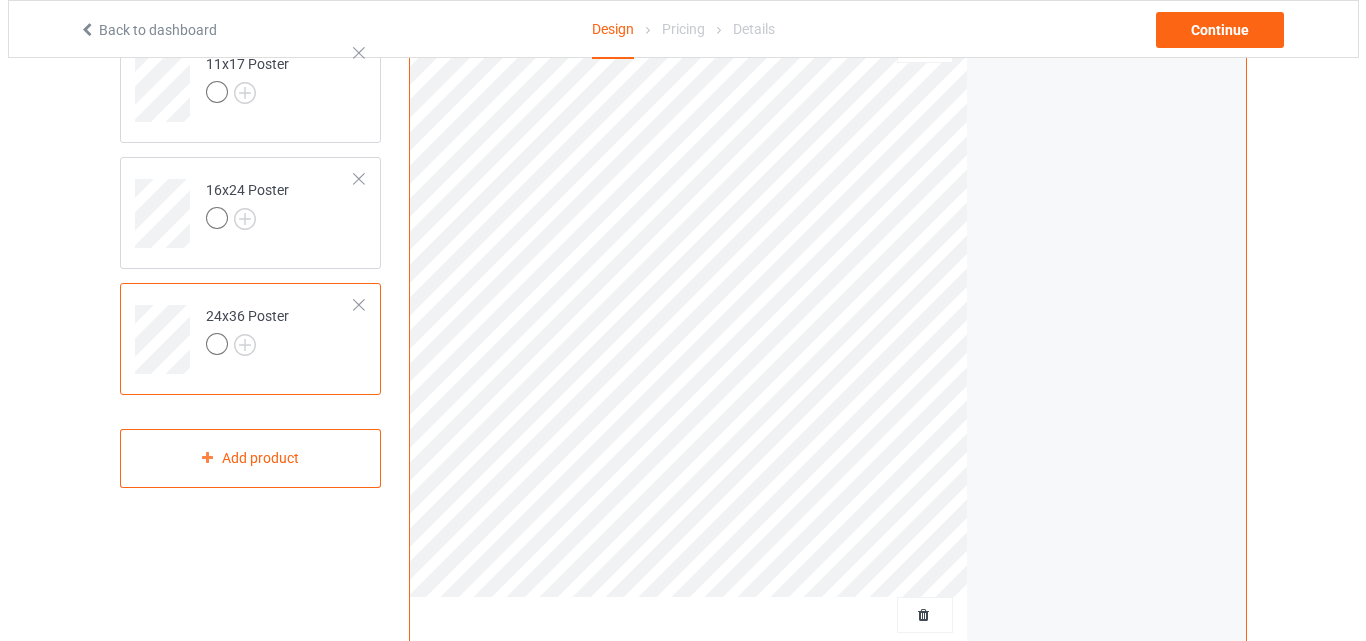 scroll, scrollTop: 655, scrollLeft: 0, axis: vertical 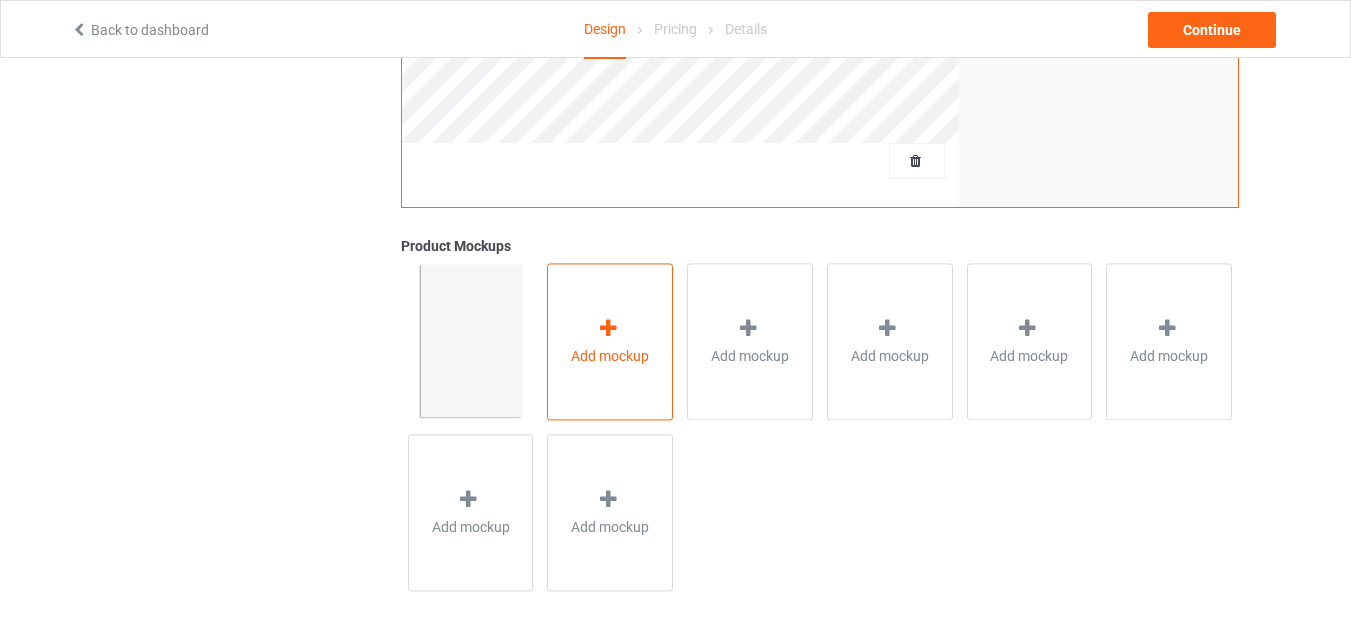 click on "Add mockup" at bounding box center (610, 356) 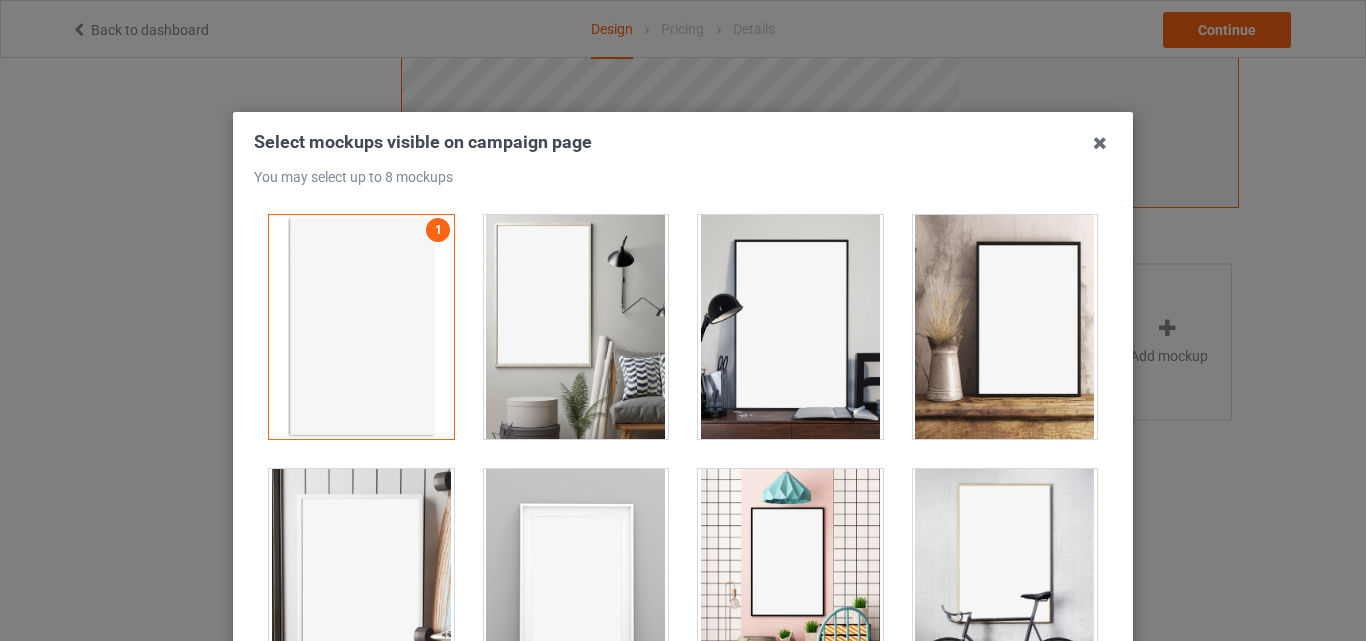 click at bounding box center [576, 327] 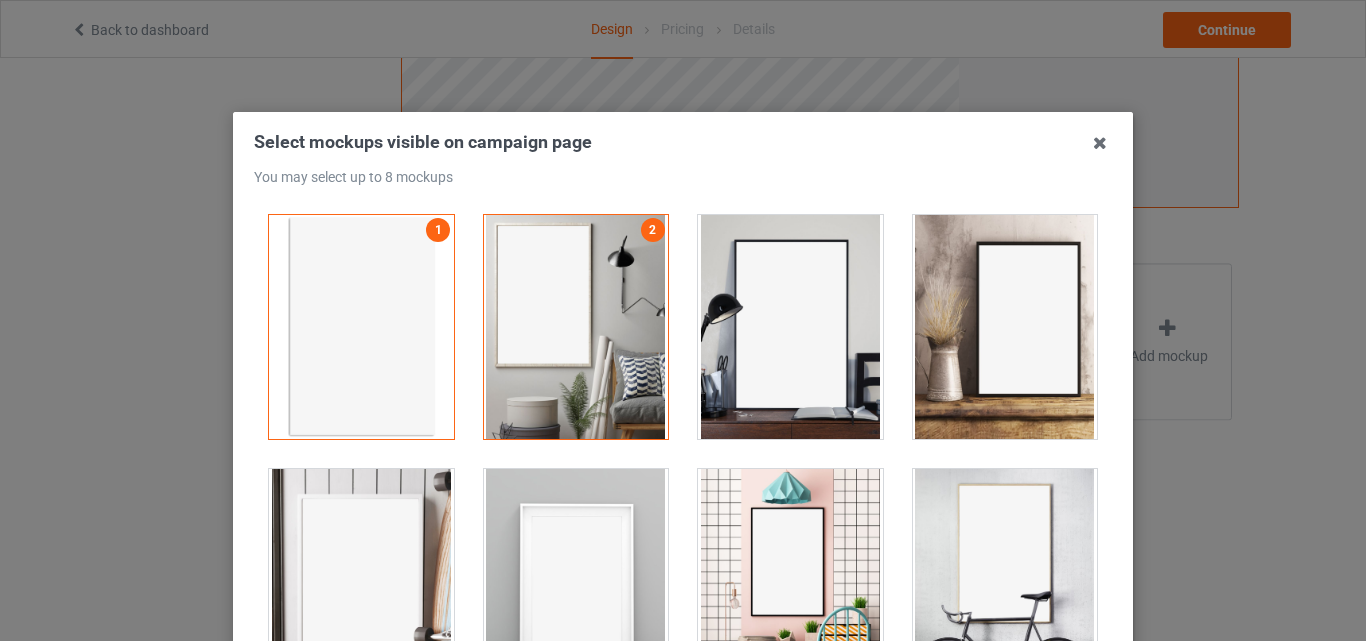 drag, startPoint x: 766, startPoint y: 331, endPoint x: 955, endPoint y: 335, distance: 189.04233 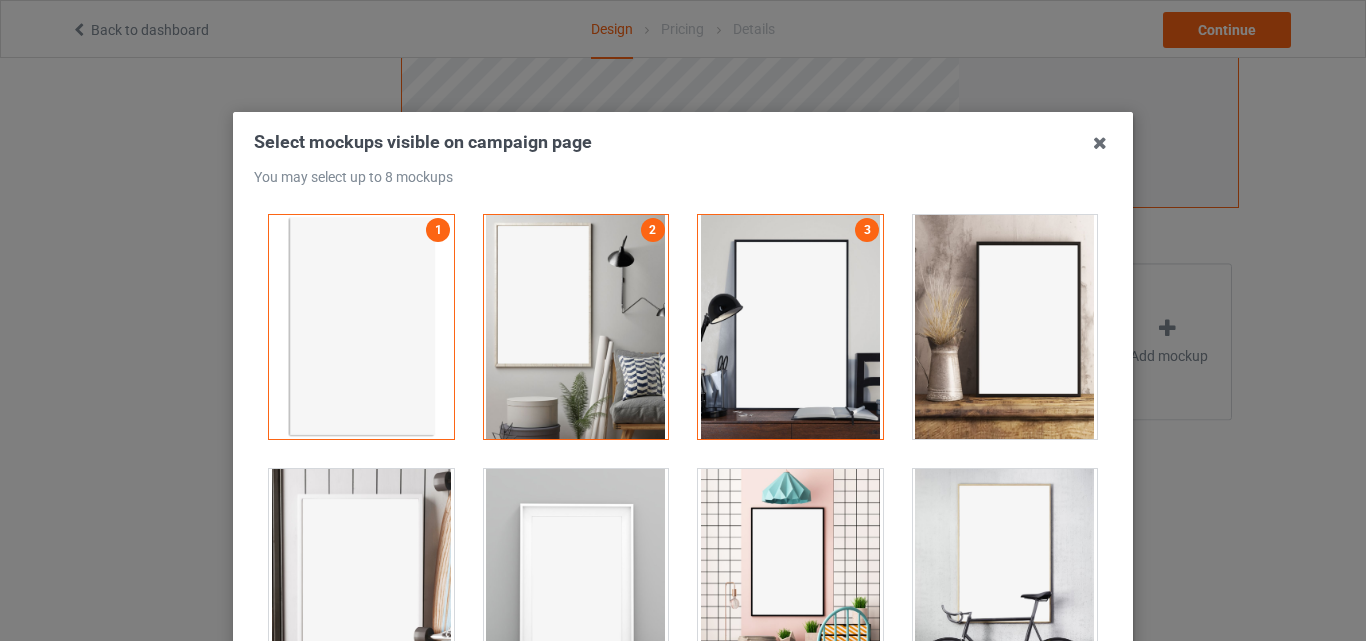 drag, startPoint x: 962, startPoint y: 333, endPoint x: 901, endPoint y: 391, distance: 84.17244 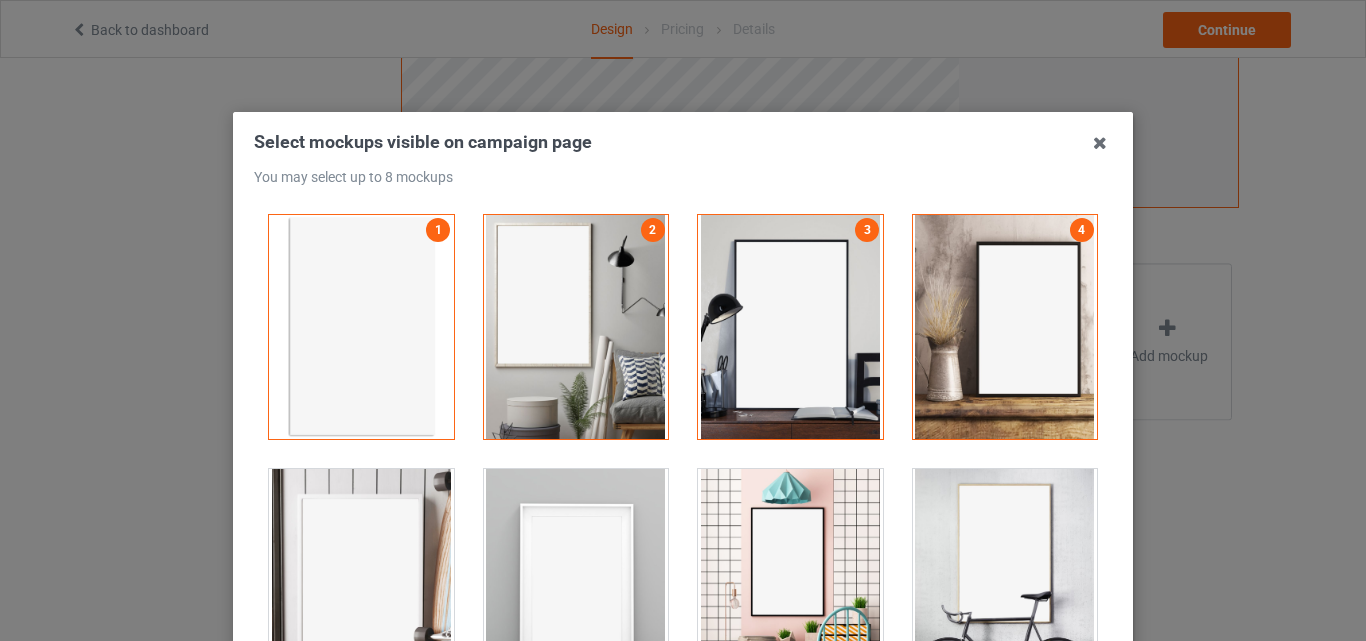 drag, startPoint x: 406, startPoint y: 502, endPoint x: 558, endPoint y: 503, distance: 152.0033 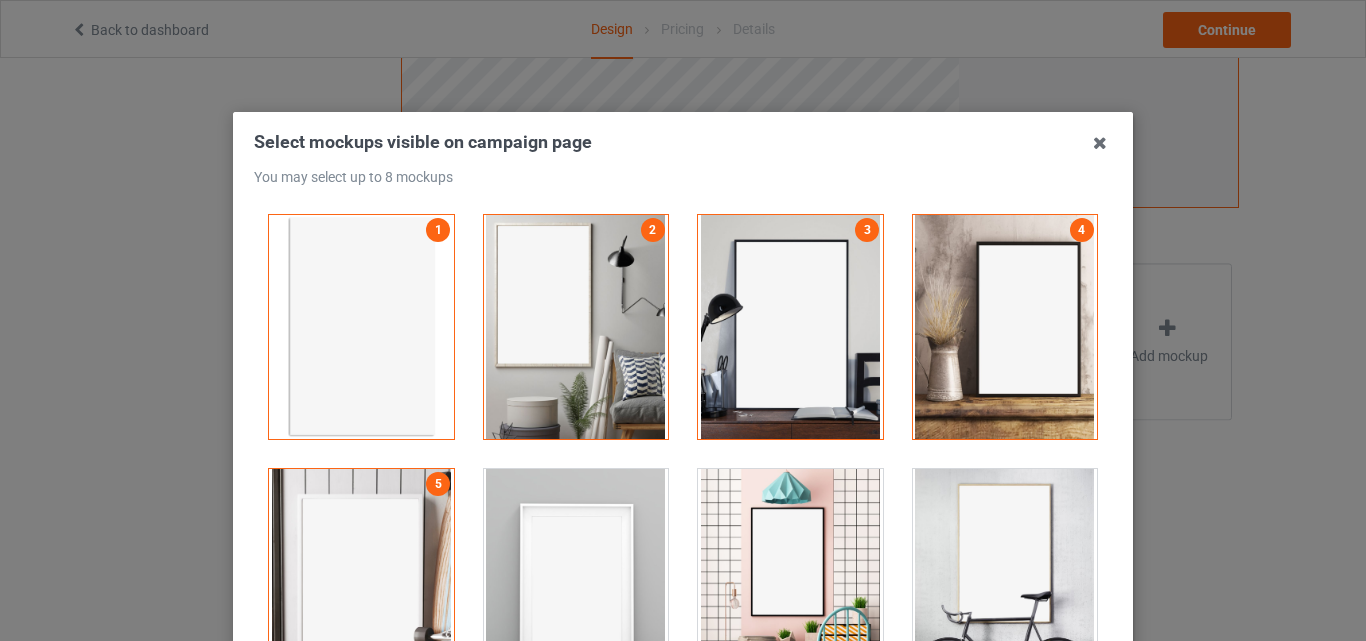 click at bounding box center (576, 581) 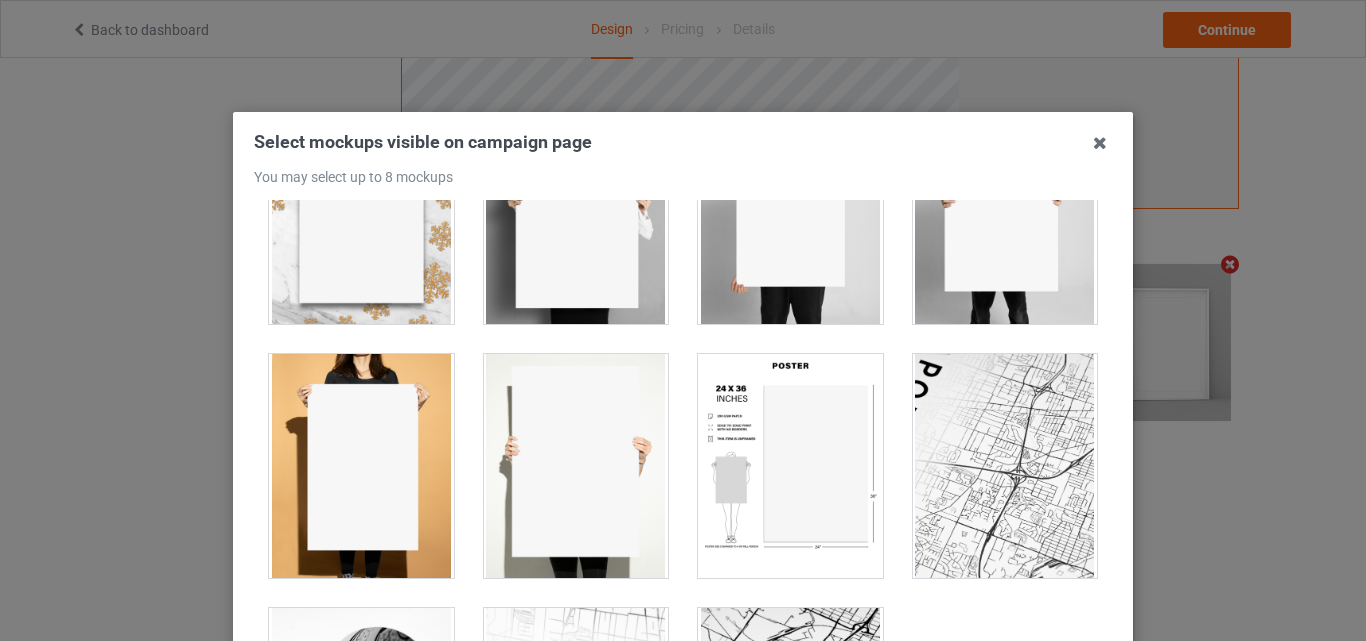 scroll, scrollTop: 1773, scrollLeft: 0, axis: vertical 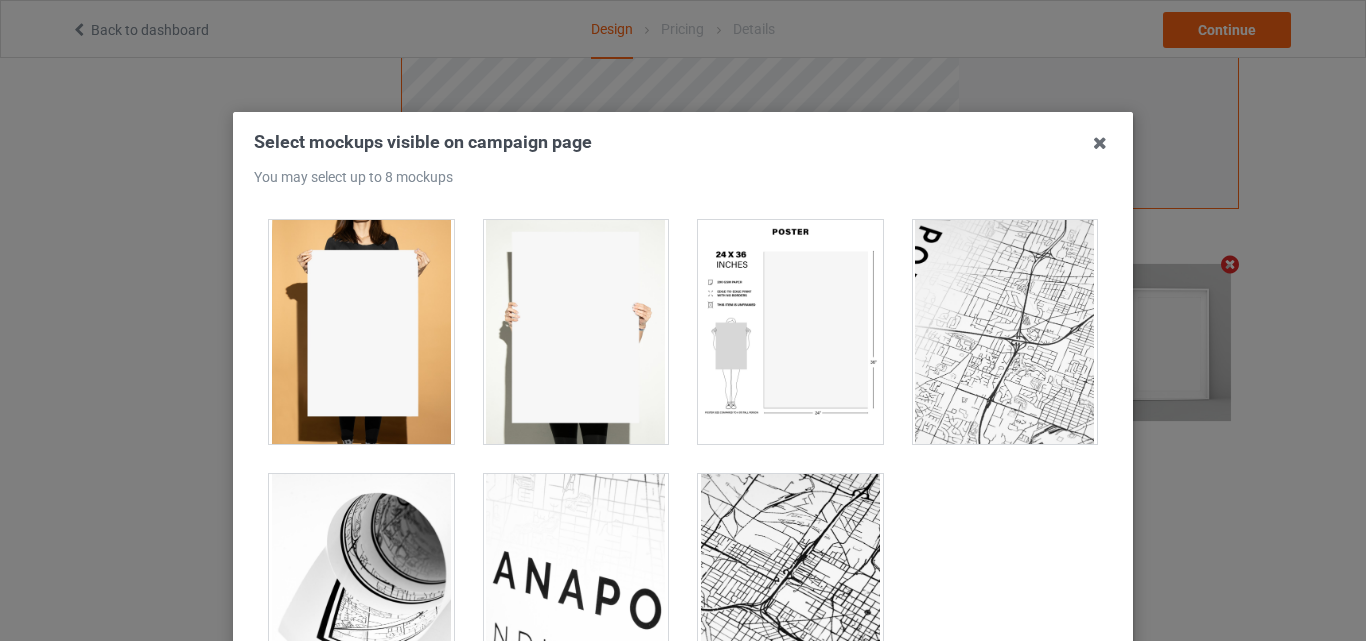 click at bounding box center (790, 332) 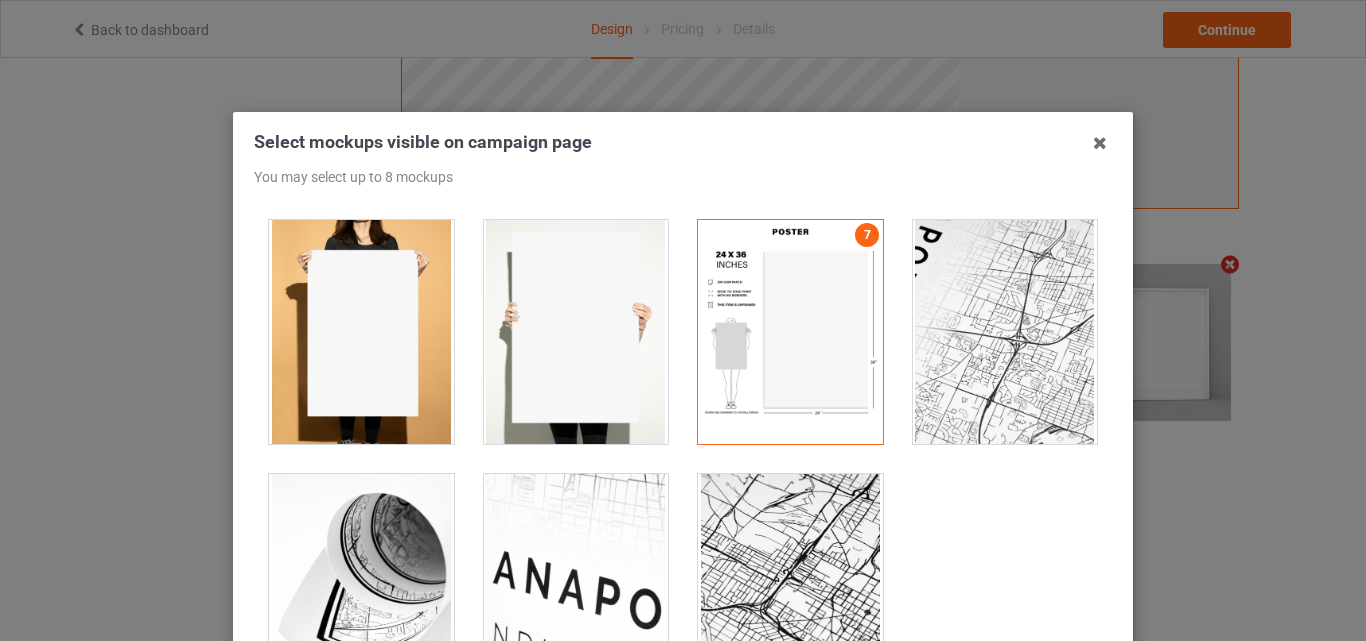 click at bounding box center (361, 332) 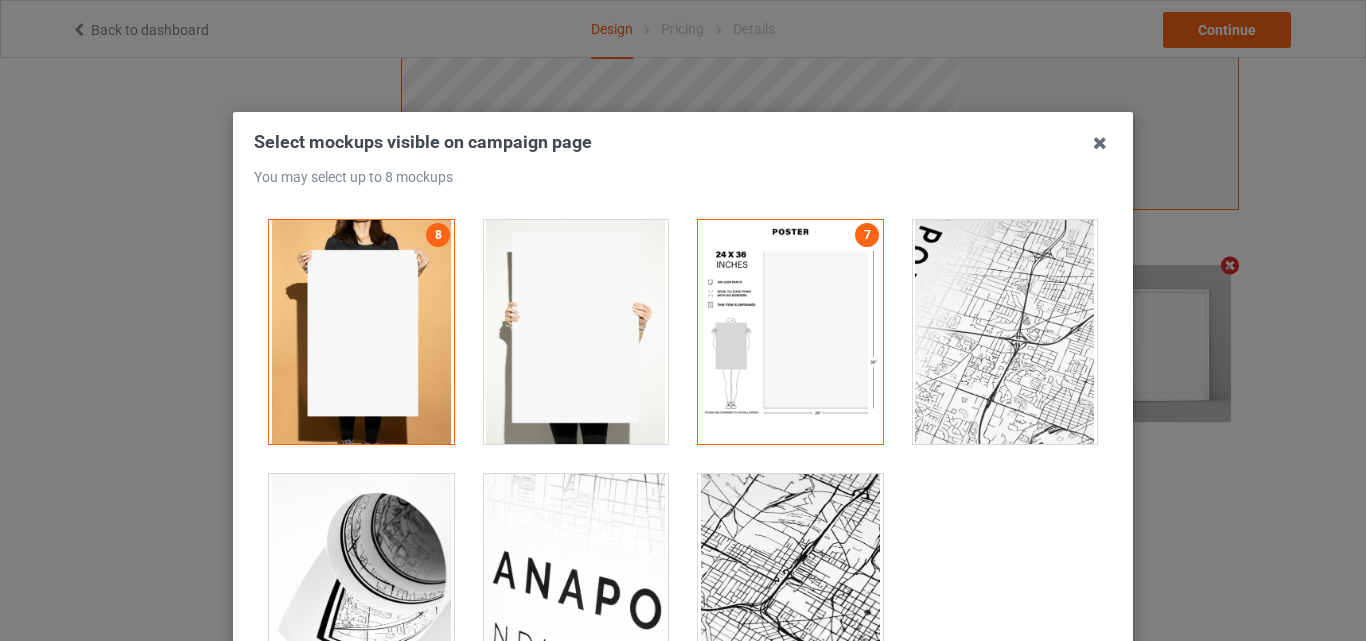 scroll, scrollTop: 653, scrollLeft: 0, axis: vertical 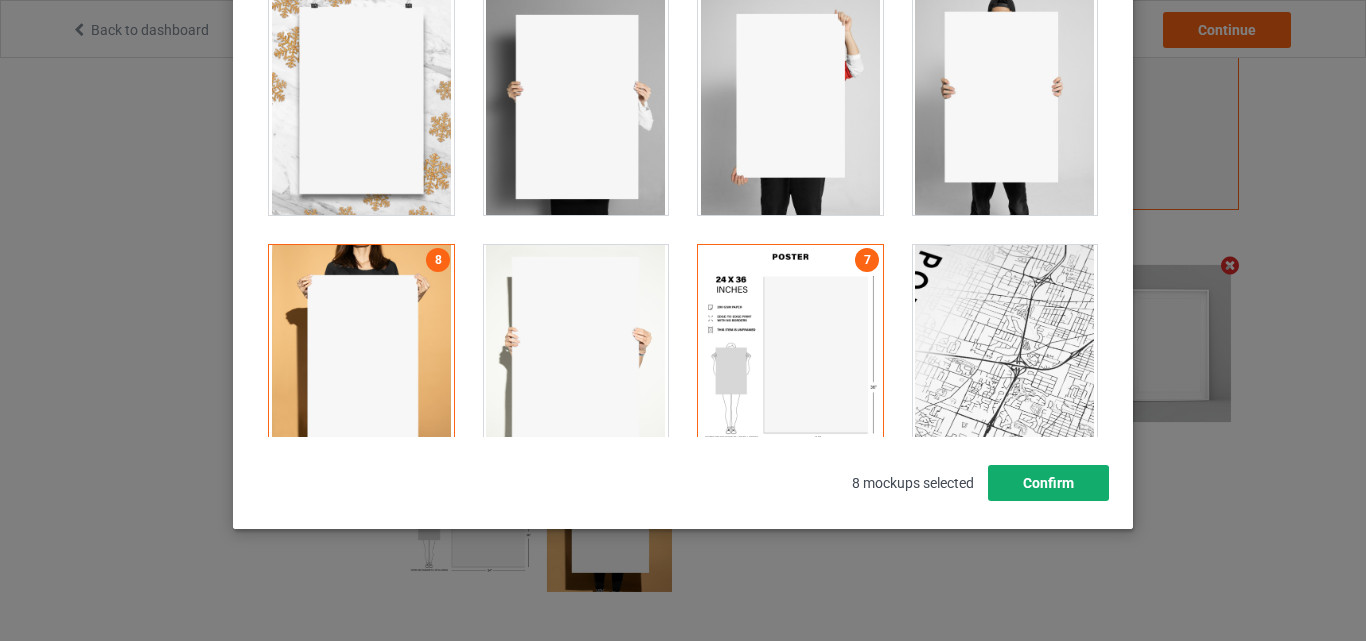 click on "Confirm" at bounding box center (1048, 483) 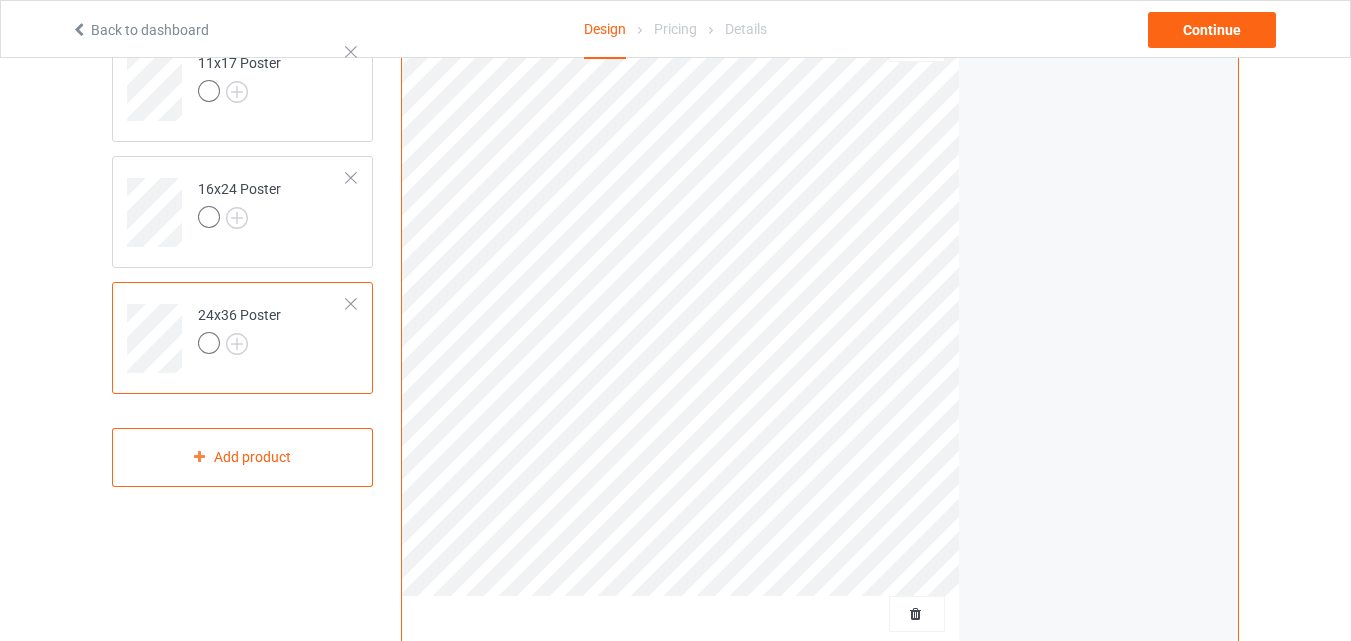 scroll, scrollTop: 53, scrollLeft: 0, axis: vertical 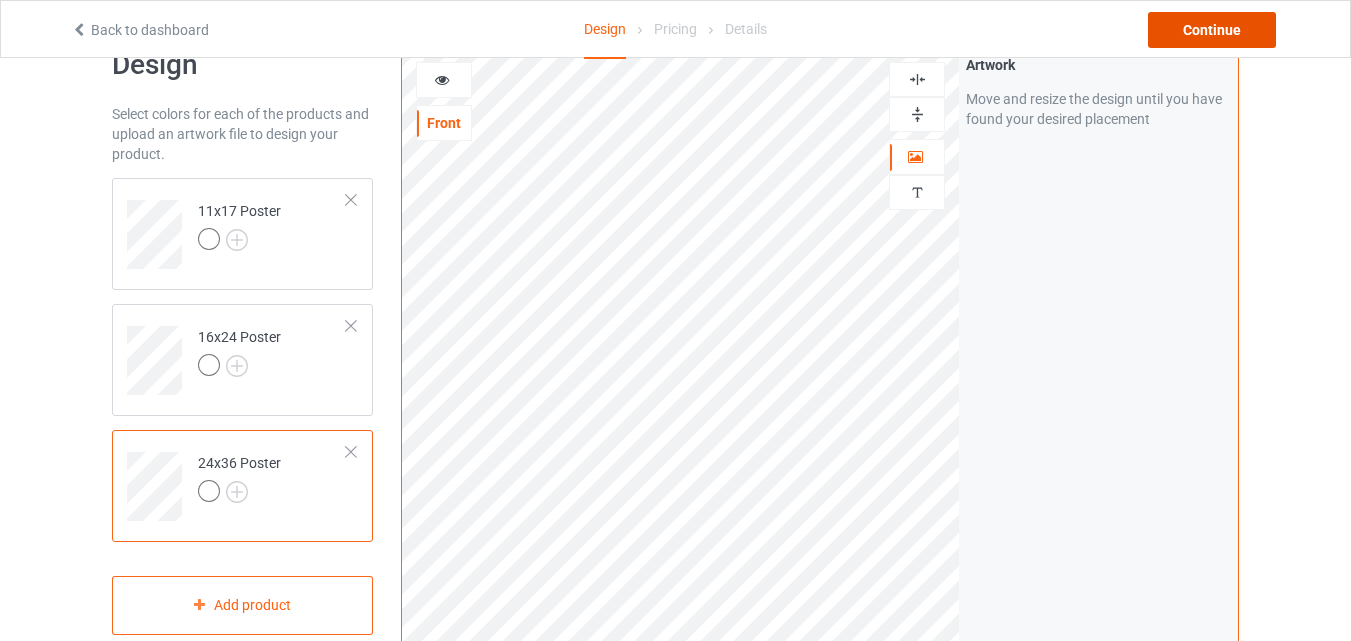 click on "Continue" at bounding box center [1212, 30] 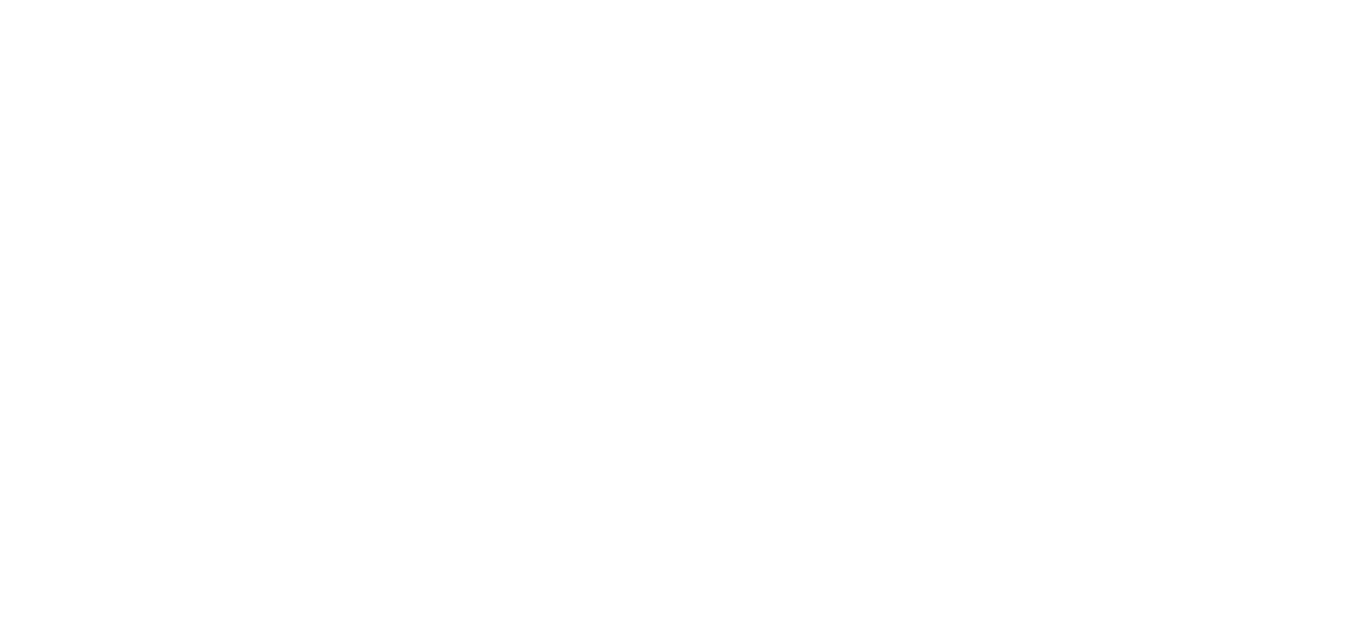 scroll 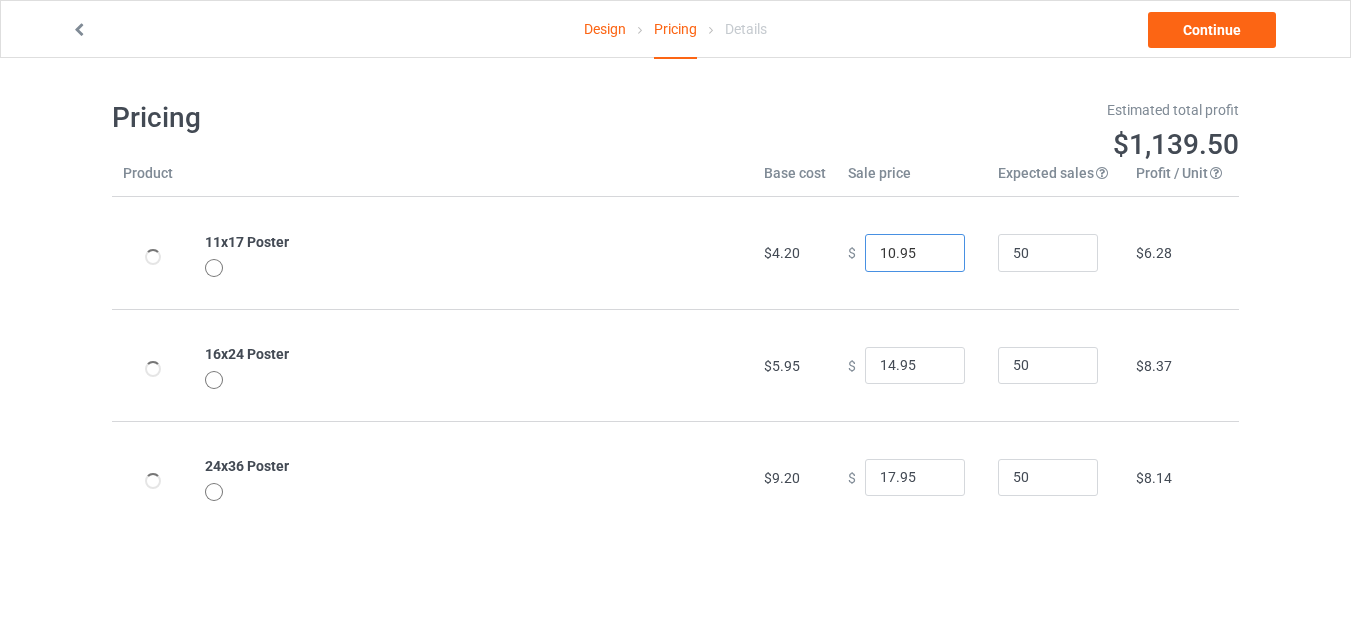 click on "10.95" at bounding box center (915, 253) 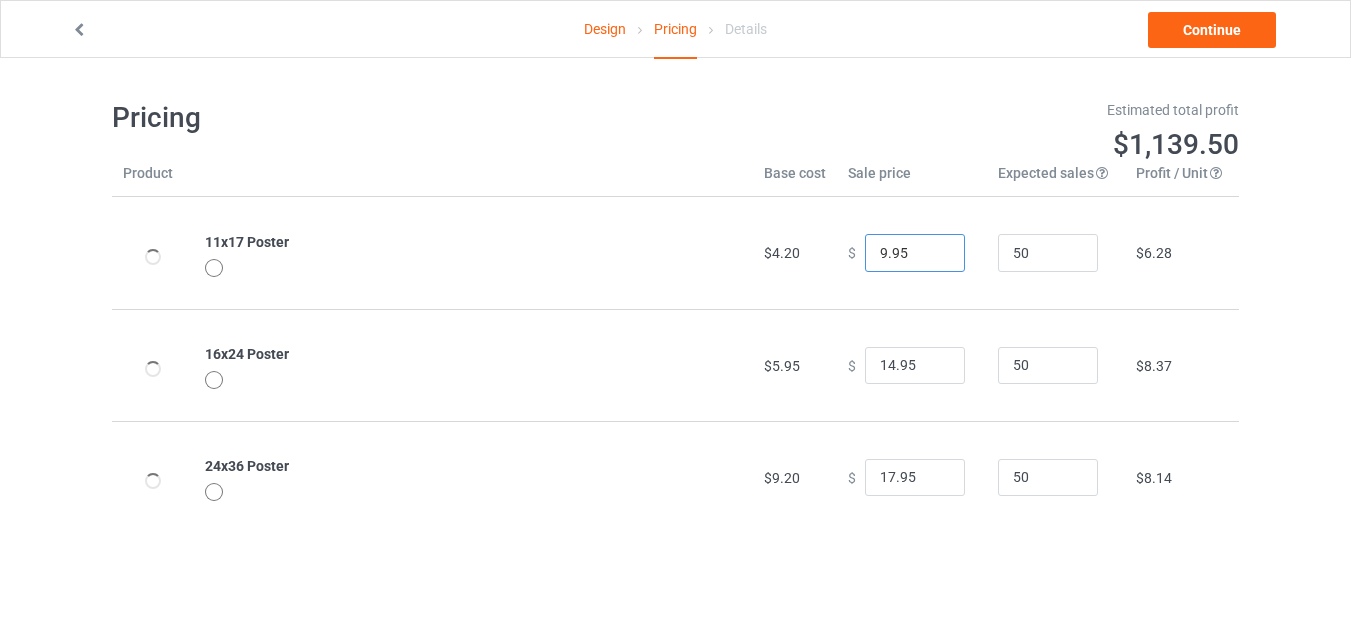 click on "9.95" at bounding box center [915, 253] 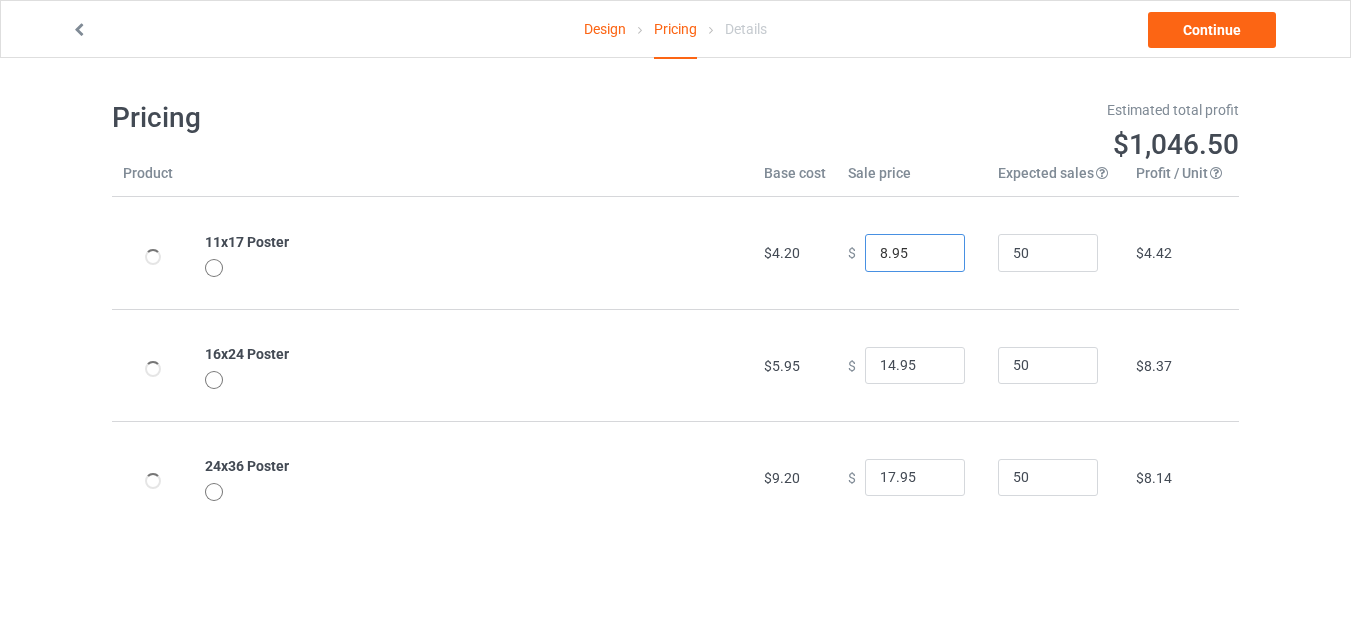 click on "8.95" at bounding box center (915, 253) 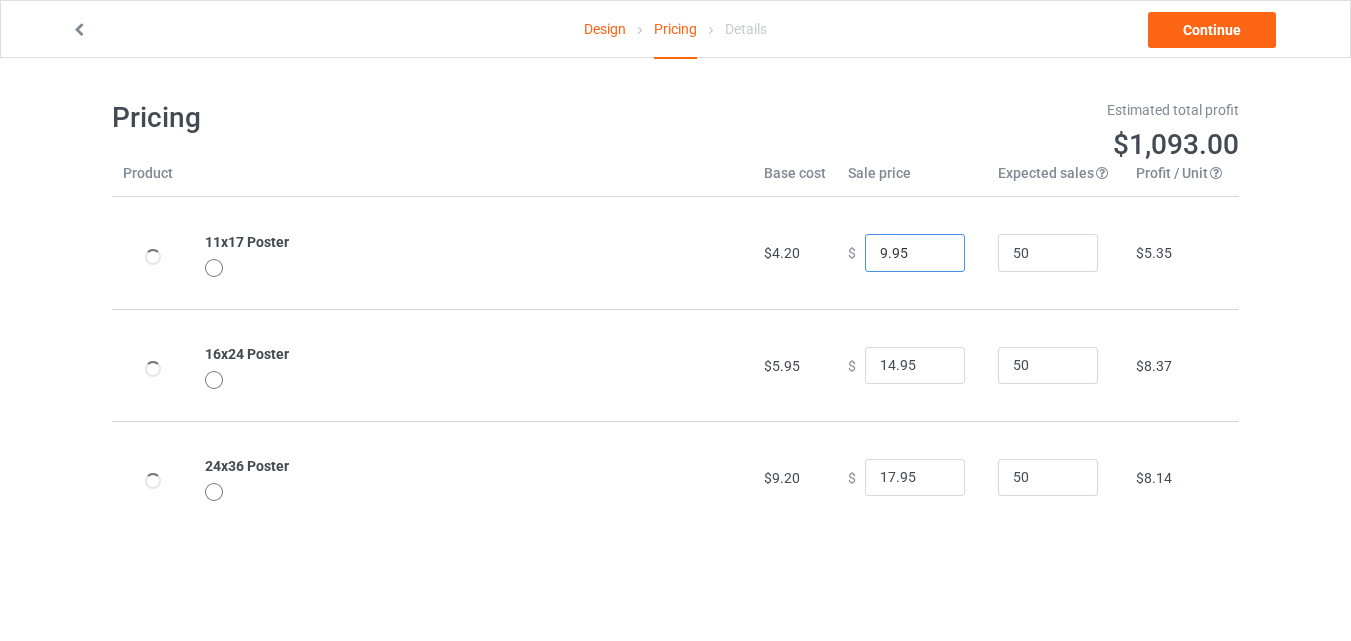 click on "9.95" at bounding box center [915, 253] 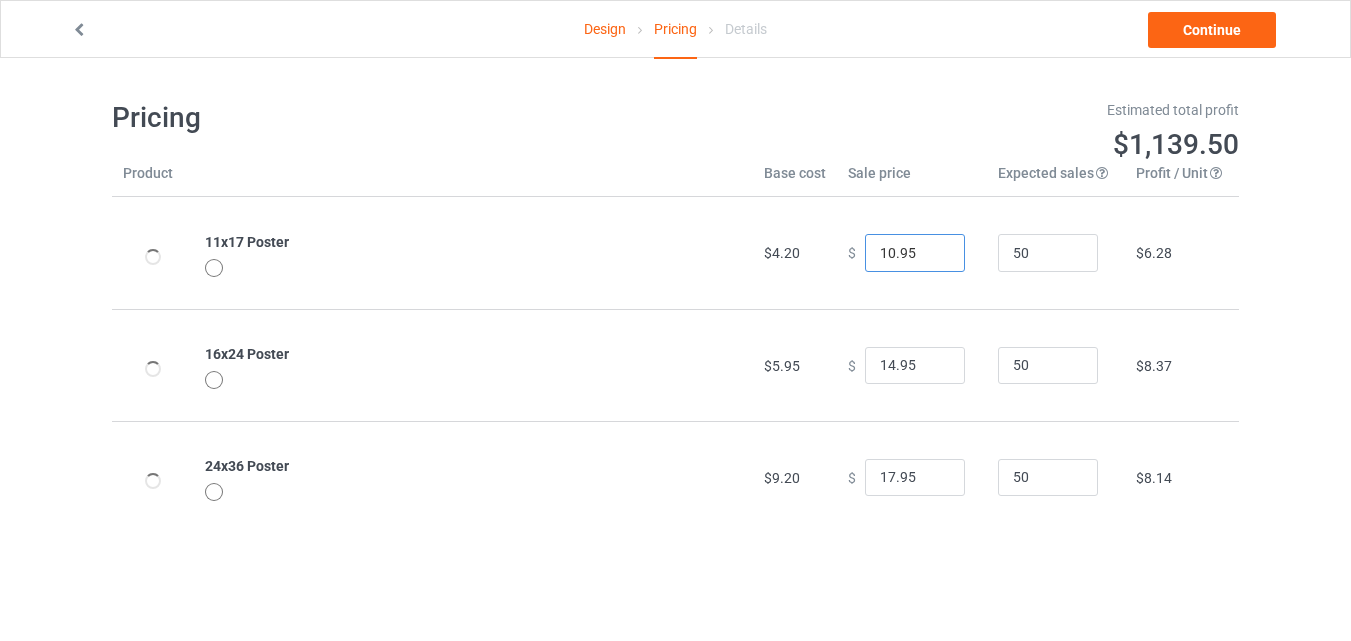click on "10.95" at bounding box center [915, 253] 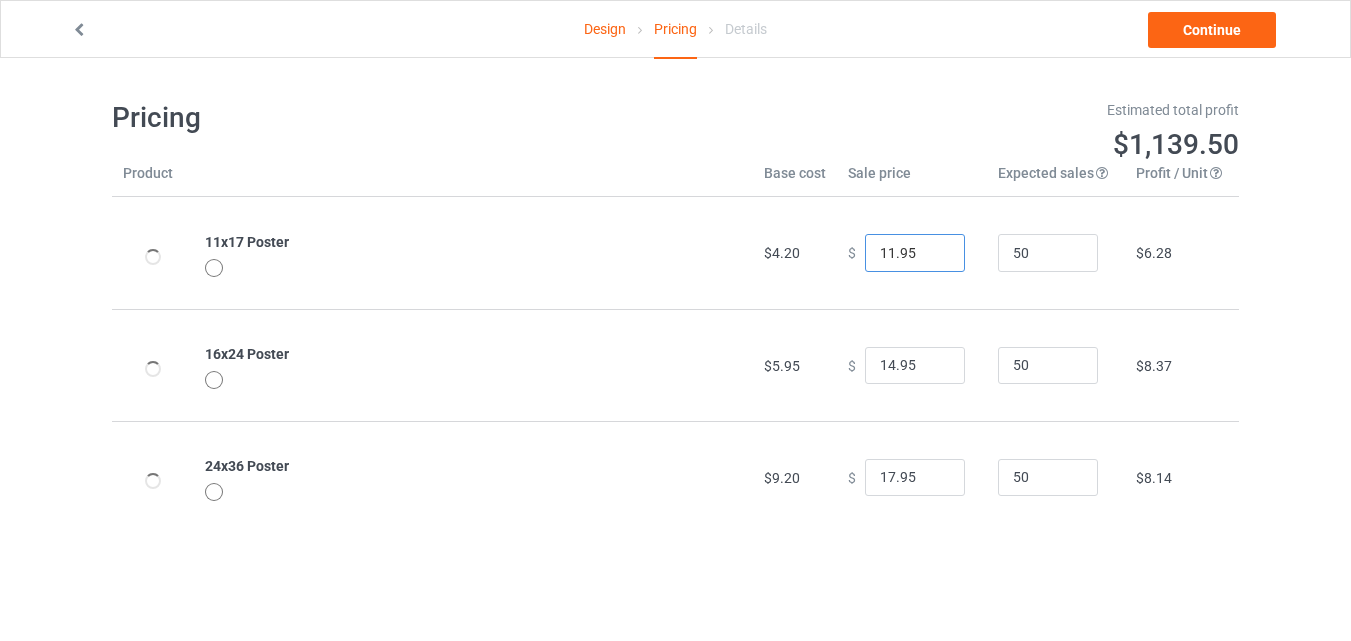 click on "11.95" at bounding box center (915, 253) 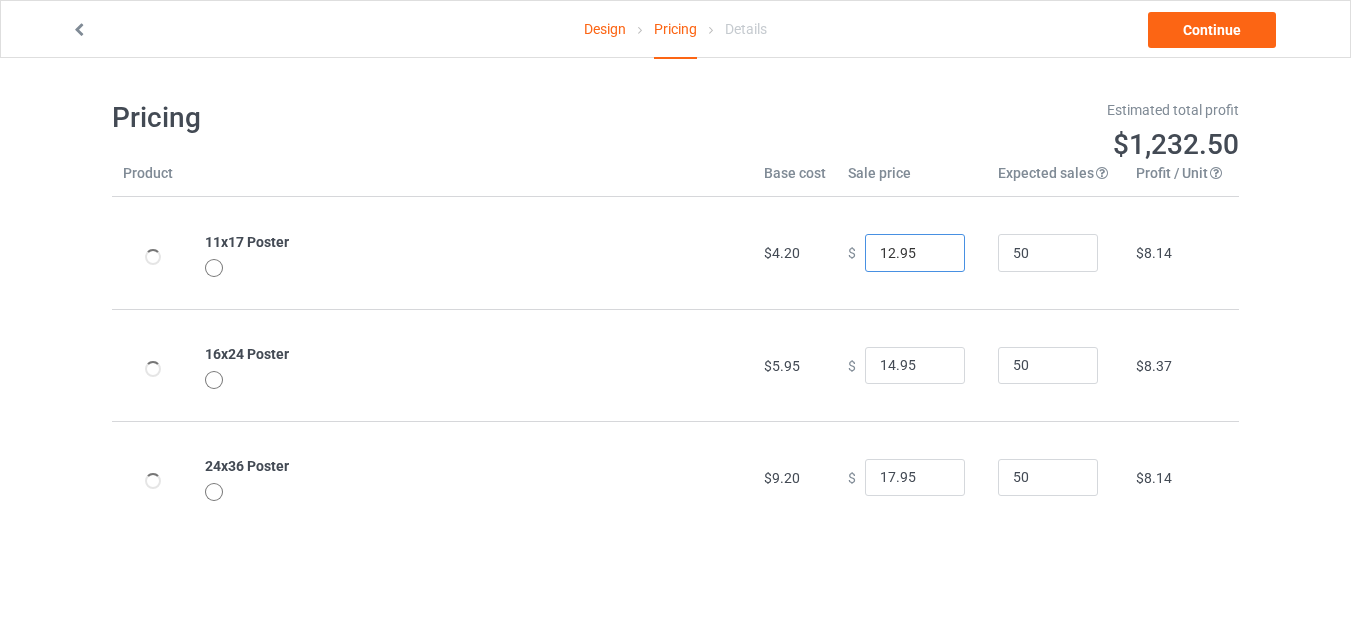 click on "12.95" at bounding box center (915, 253) 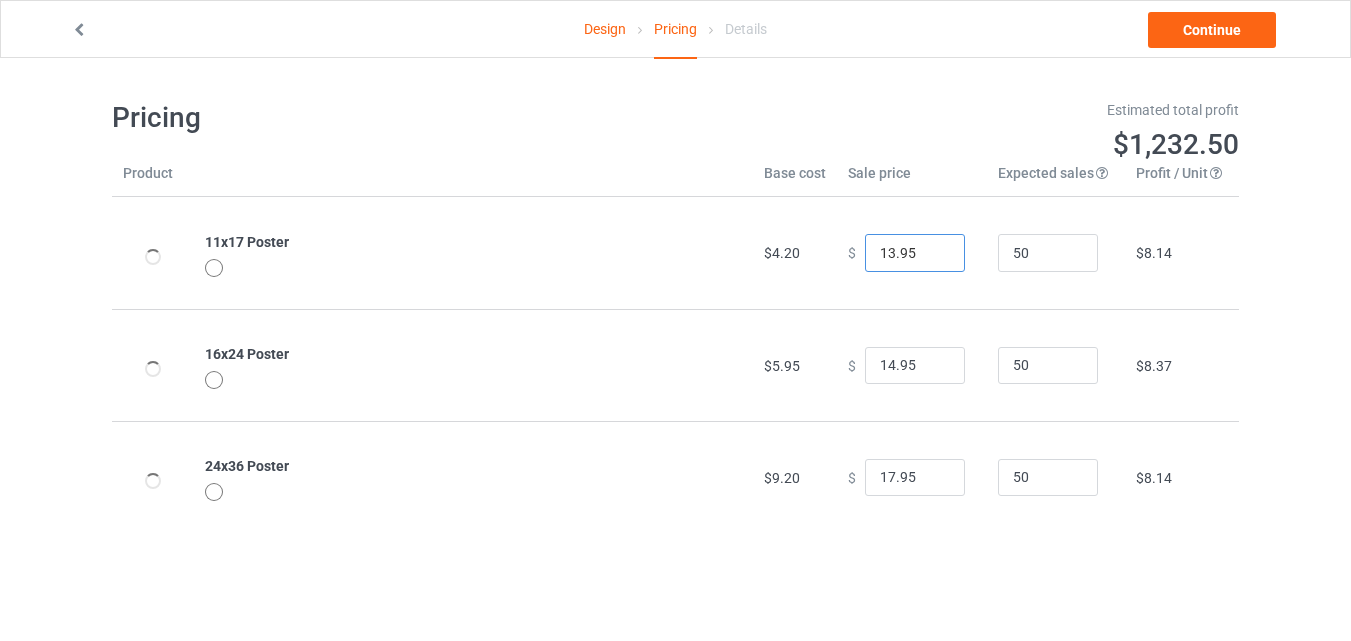 click on "13.95" at bounding box center (915, 253) 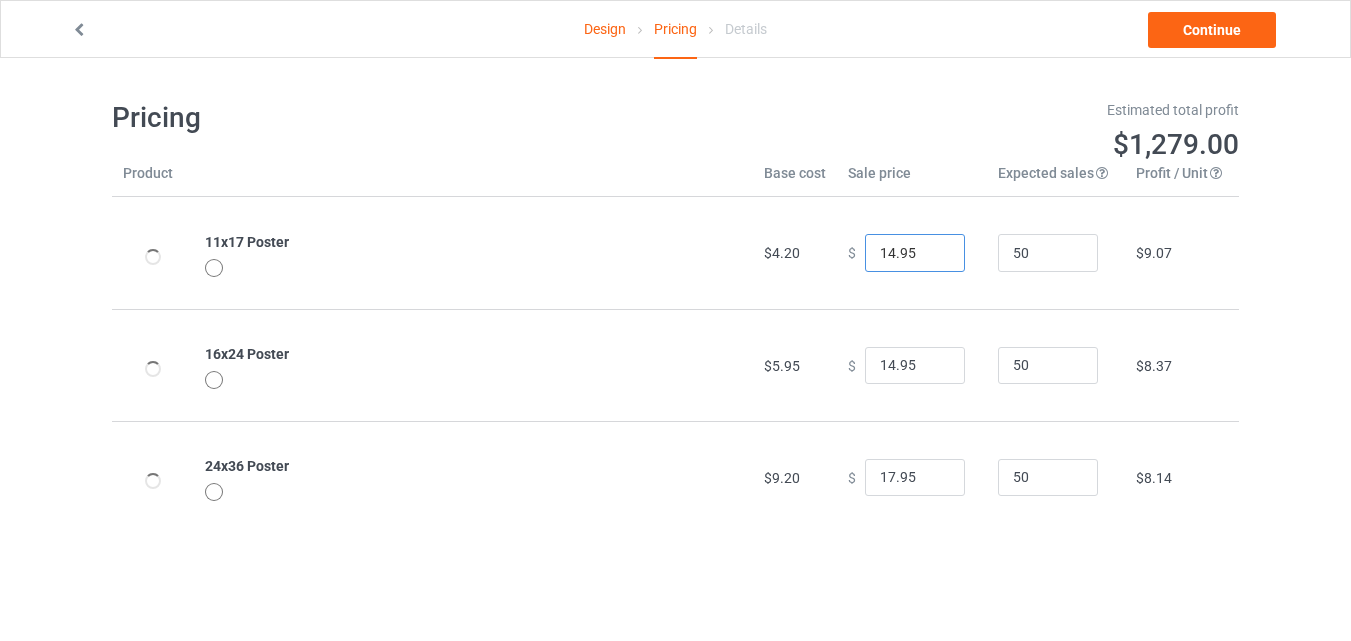 click on "14.95" at bounding box center (915, 253) 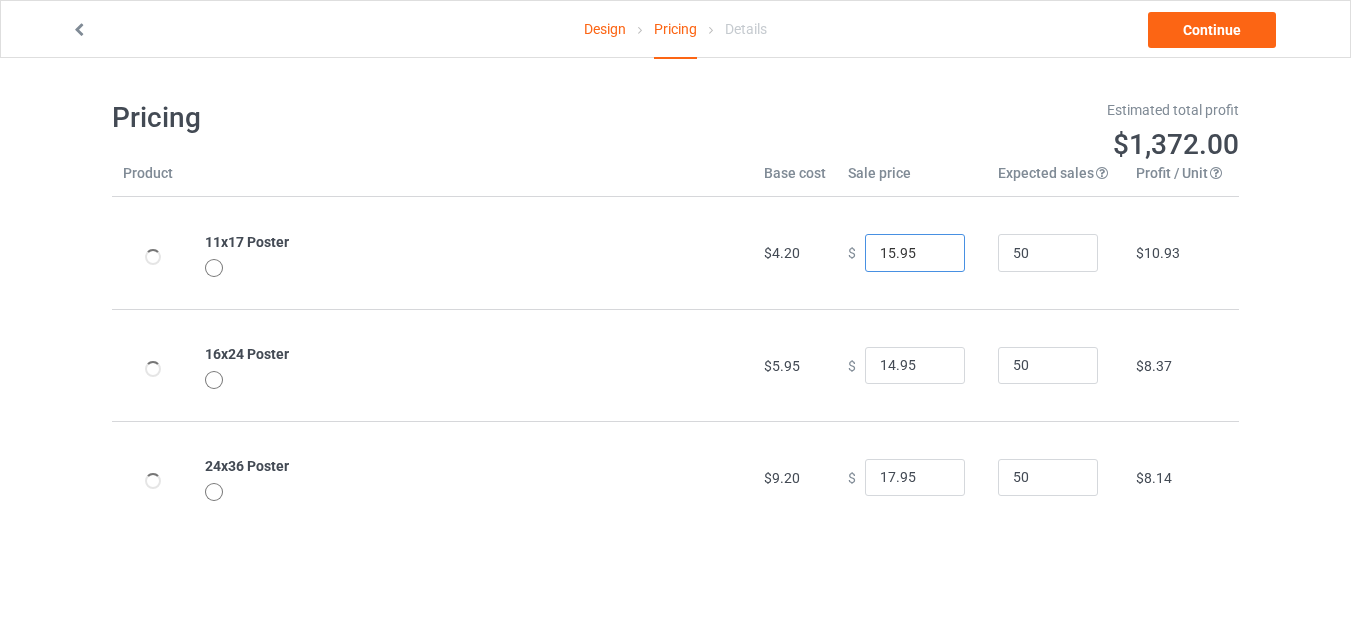 click on "15.95" at bounding box center [915, 253] 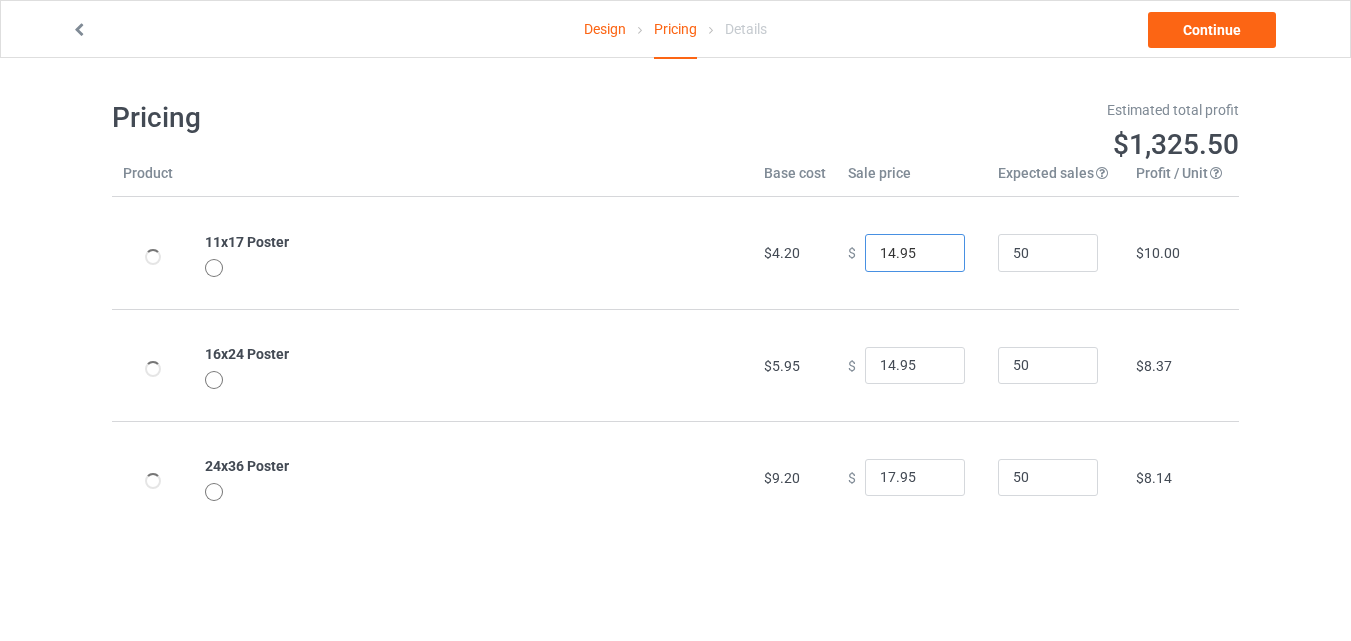 click on "14.95" at bounding box center [915, 253] 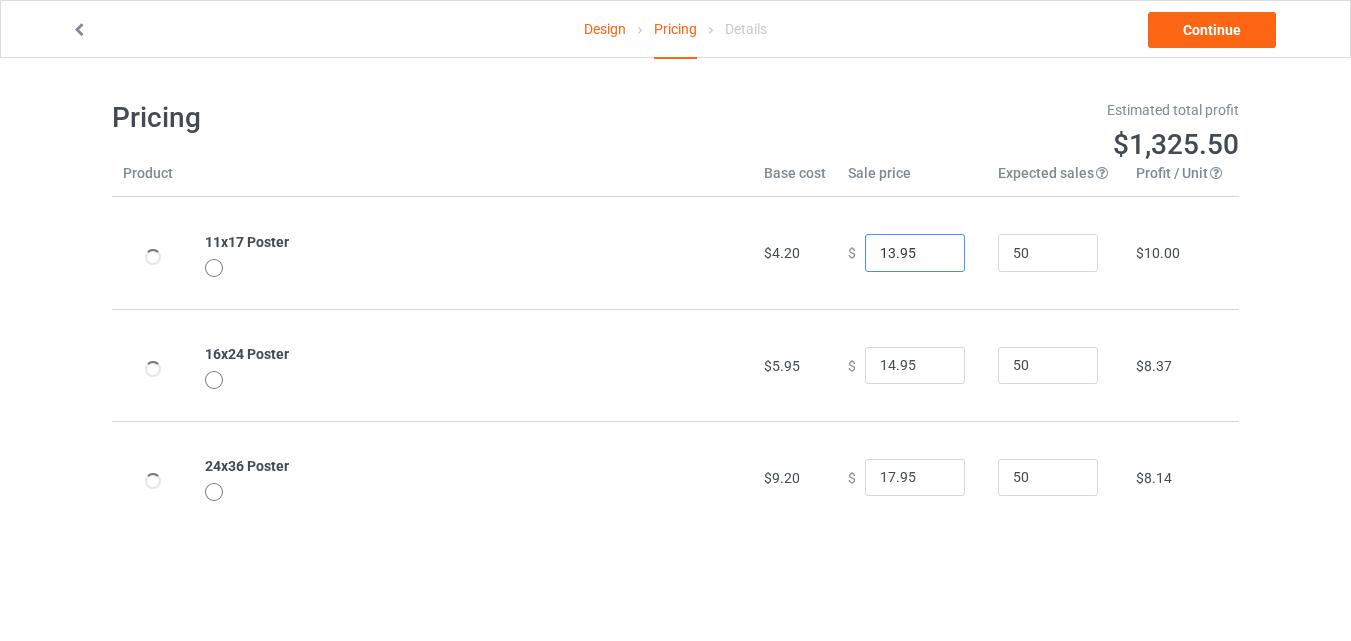 type on "13.95" 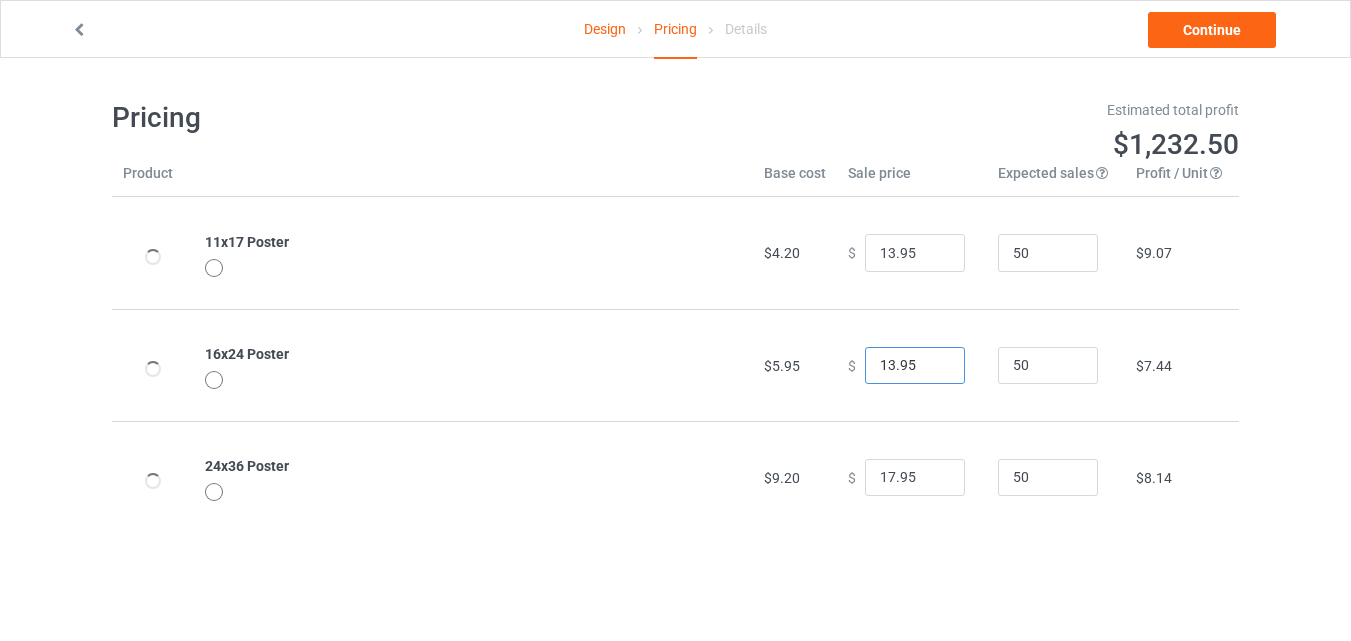 click on "13.95" at bounding box center [915, 366] 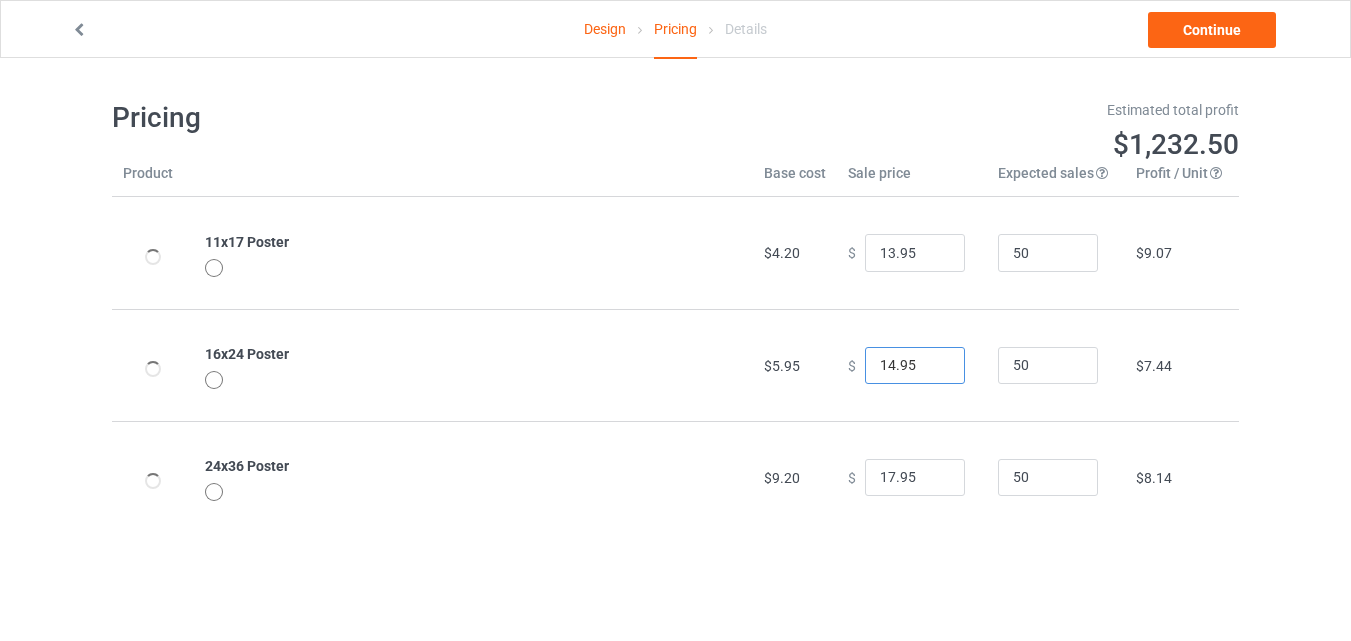 click on "14.95" at bounding box center [915, 366] 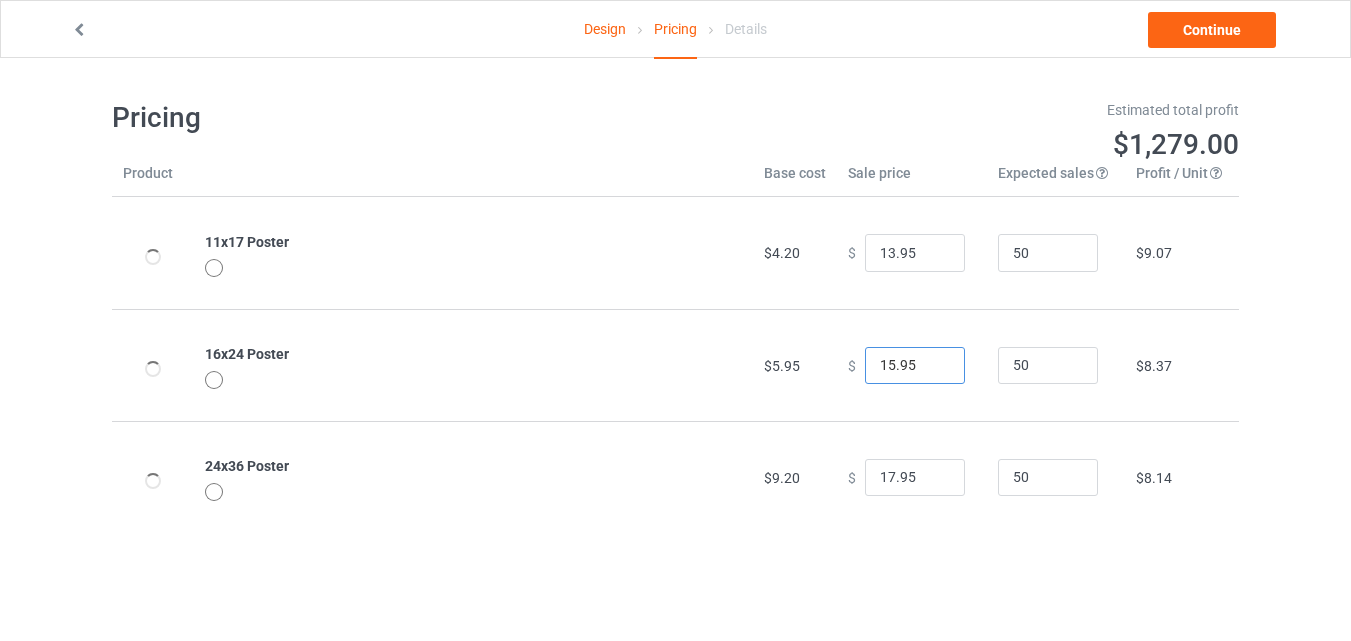 click on "15.95" at bounding box center [915, 366] 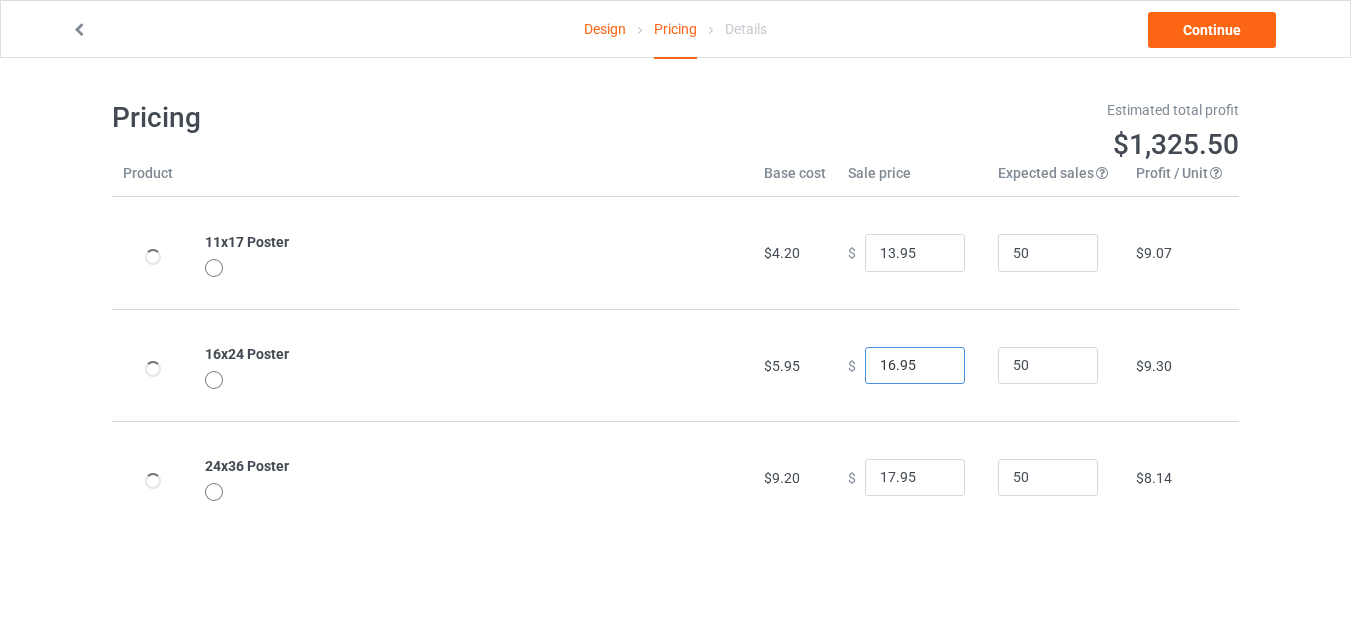 click on "16.95" at bounding box center [915, 366] 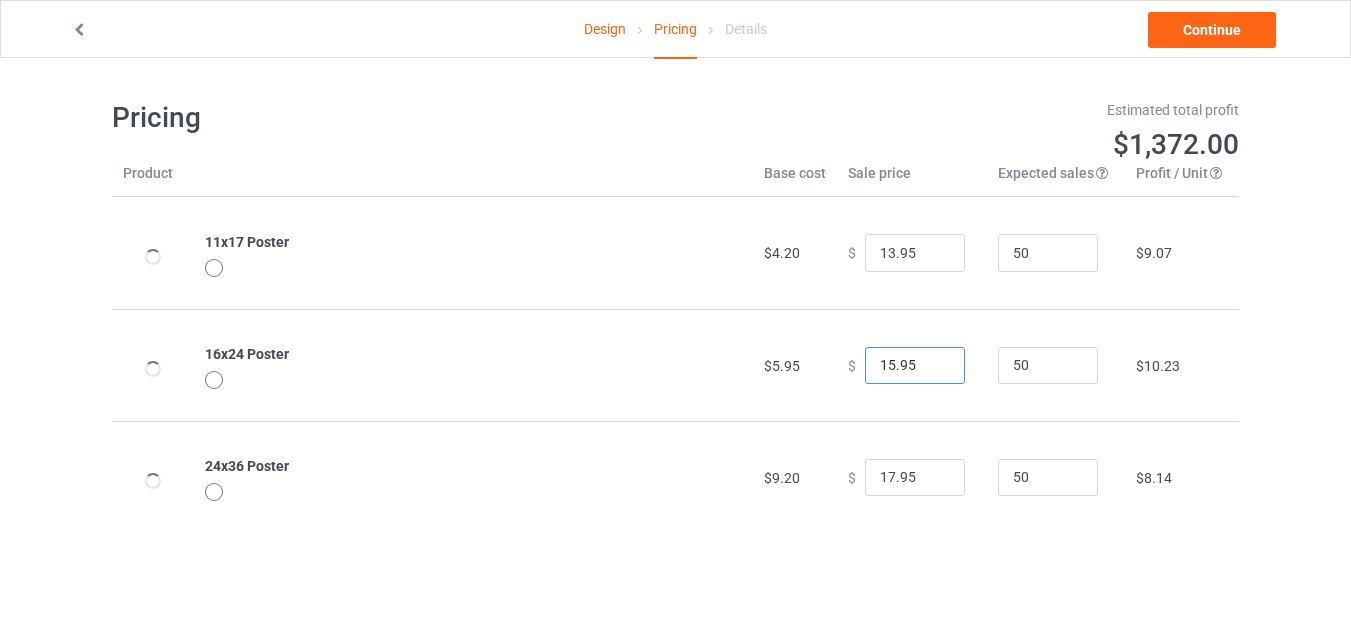 type on "15.95" 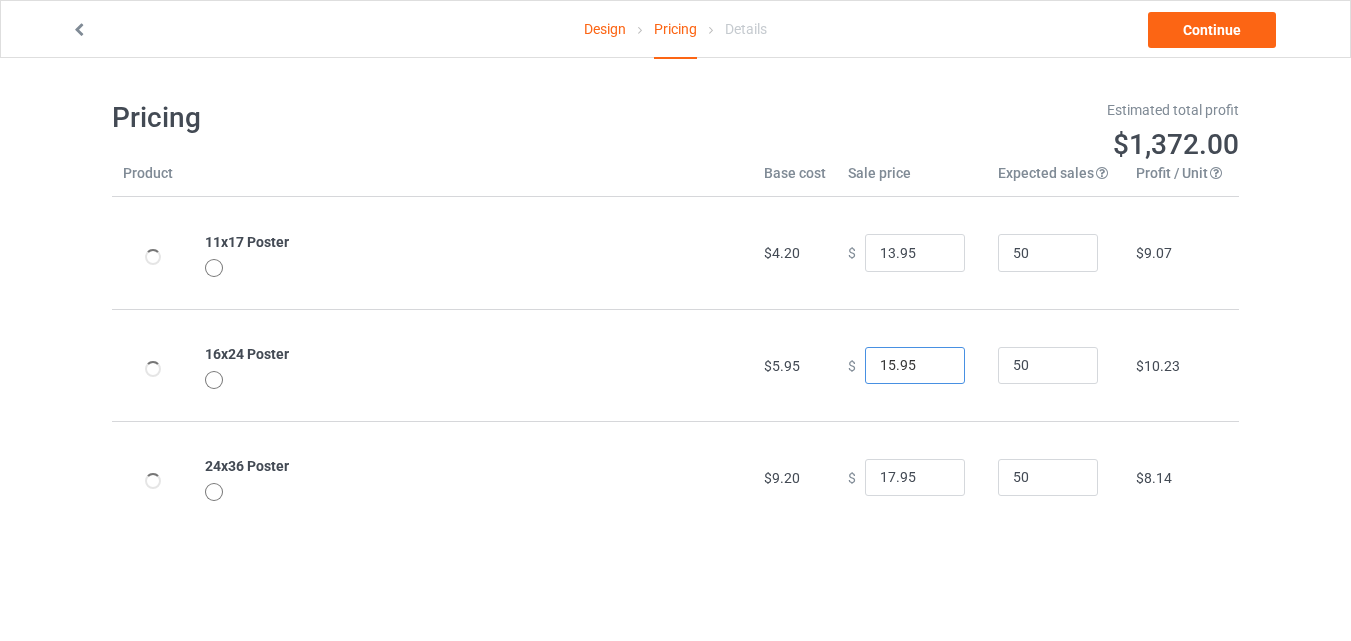 click on "15.95" at bounding box center [915, 366] 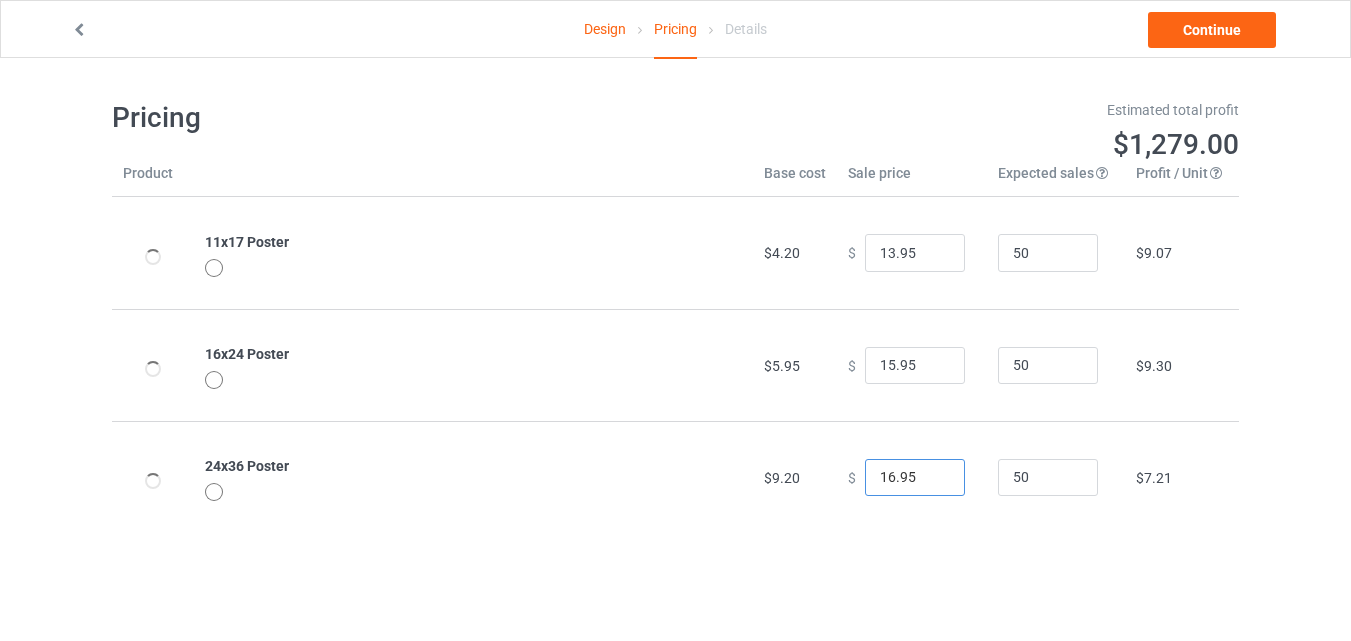 click on "16.95" at bounding box center (915, 478) 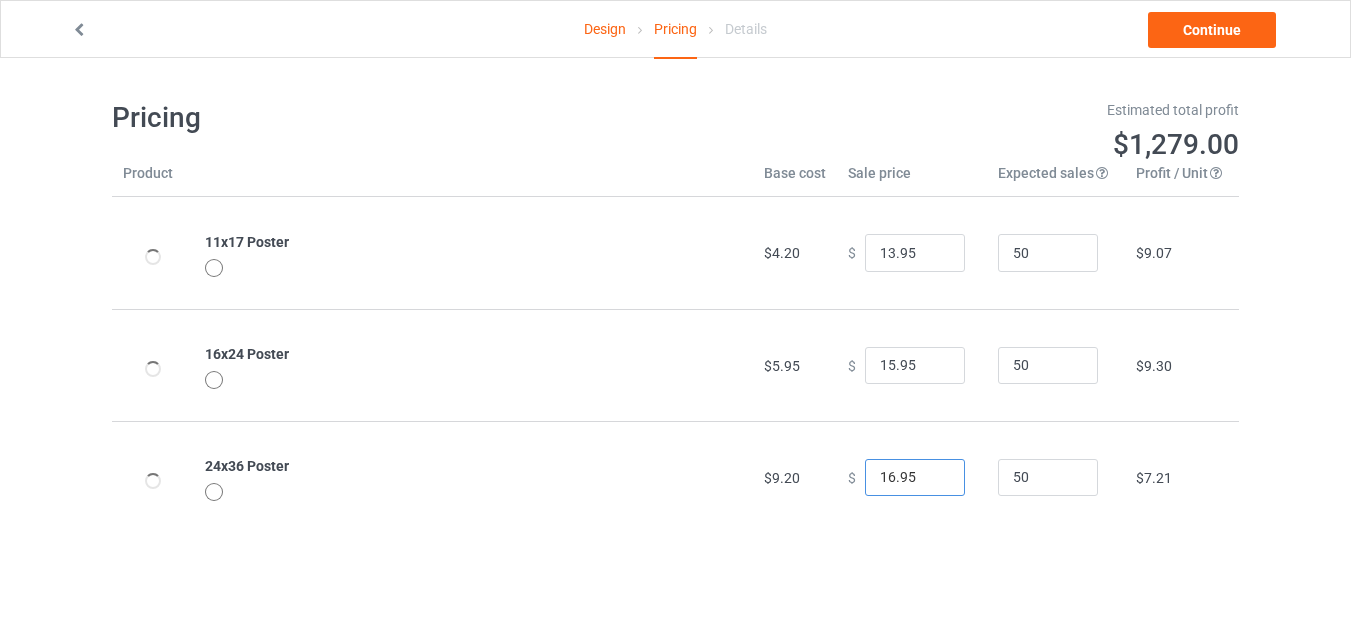 click on "16.95" at bounding box center [915, 478] 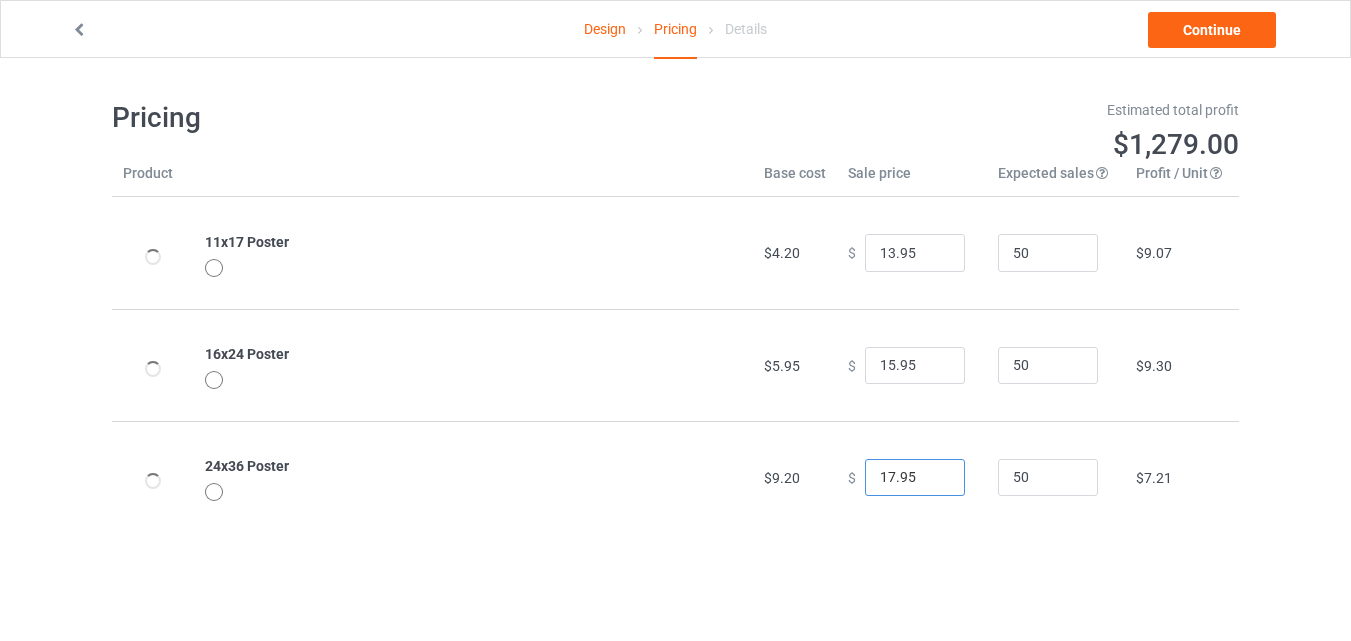 click on "17.95" at bounding box center [915, 478] 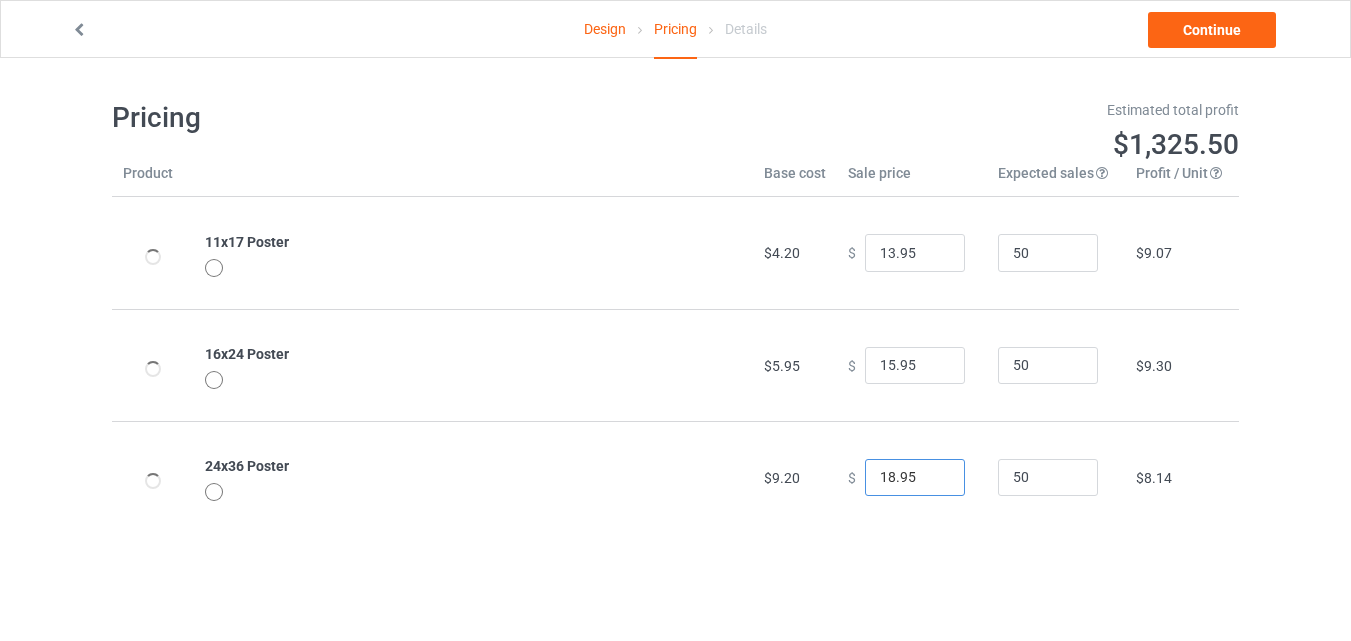 type on "18.95" 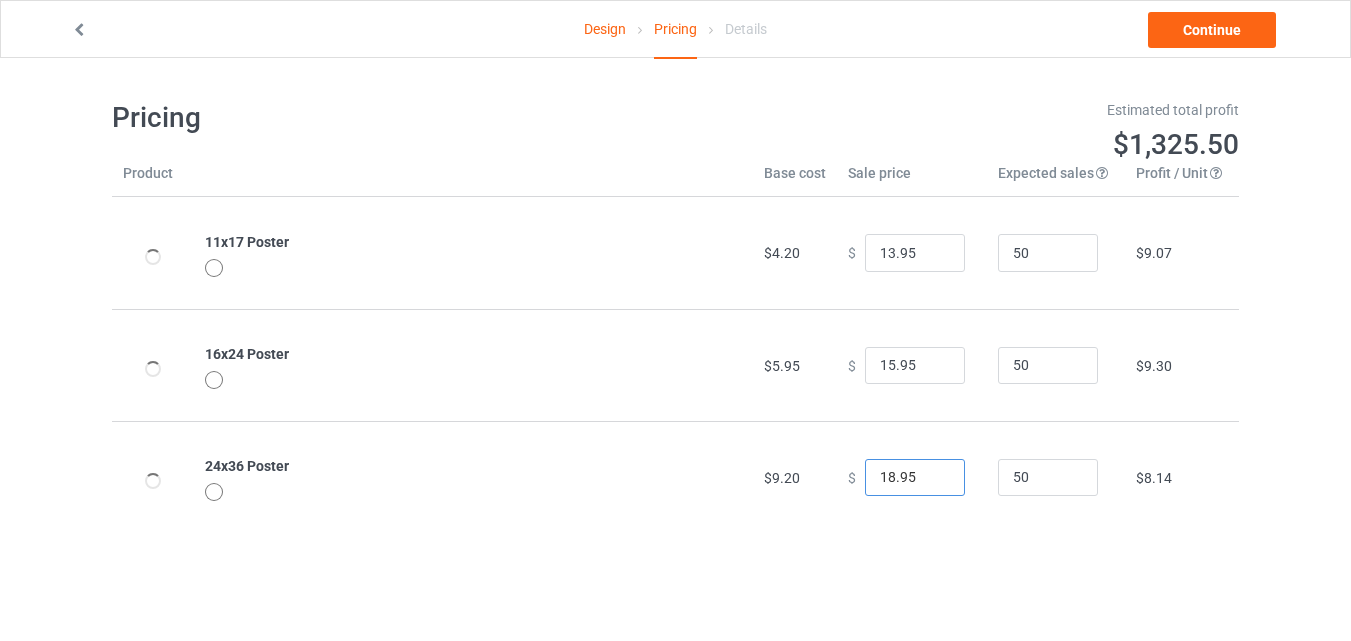 click on "18.95" at bounding box center [915, 478] 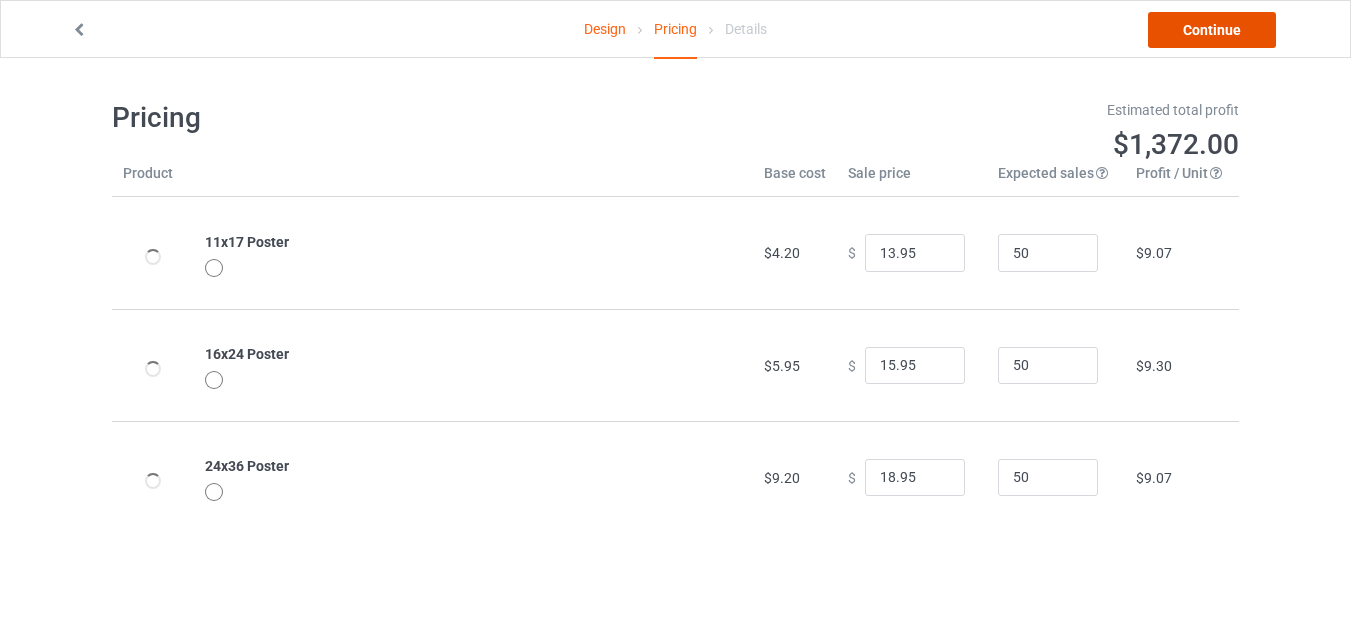 click on "Continue" at bounding box center (1212, 30) 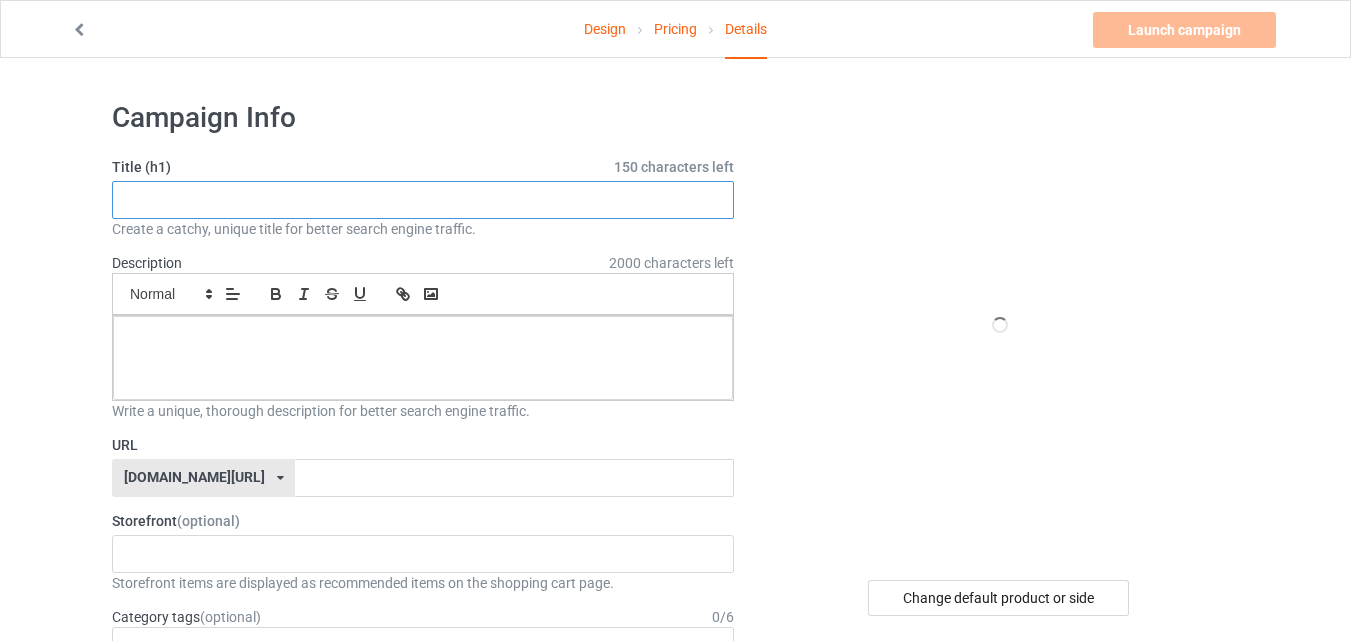 click at bounding box center (423, 200) 